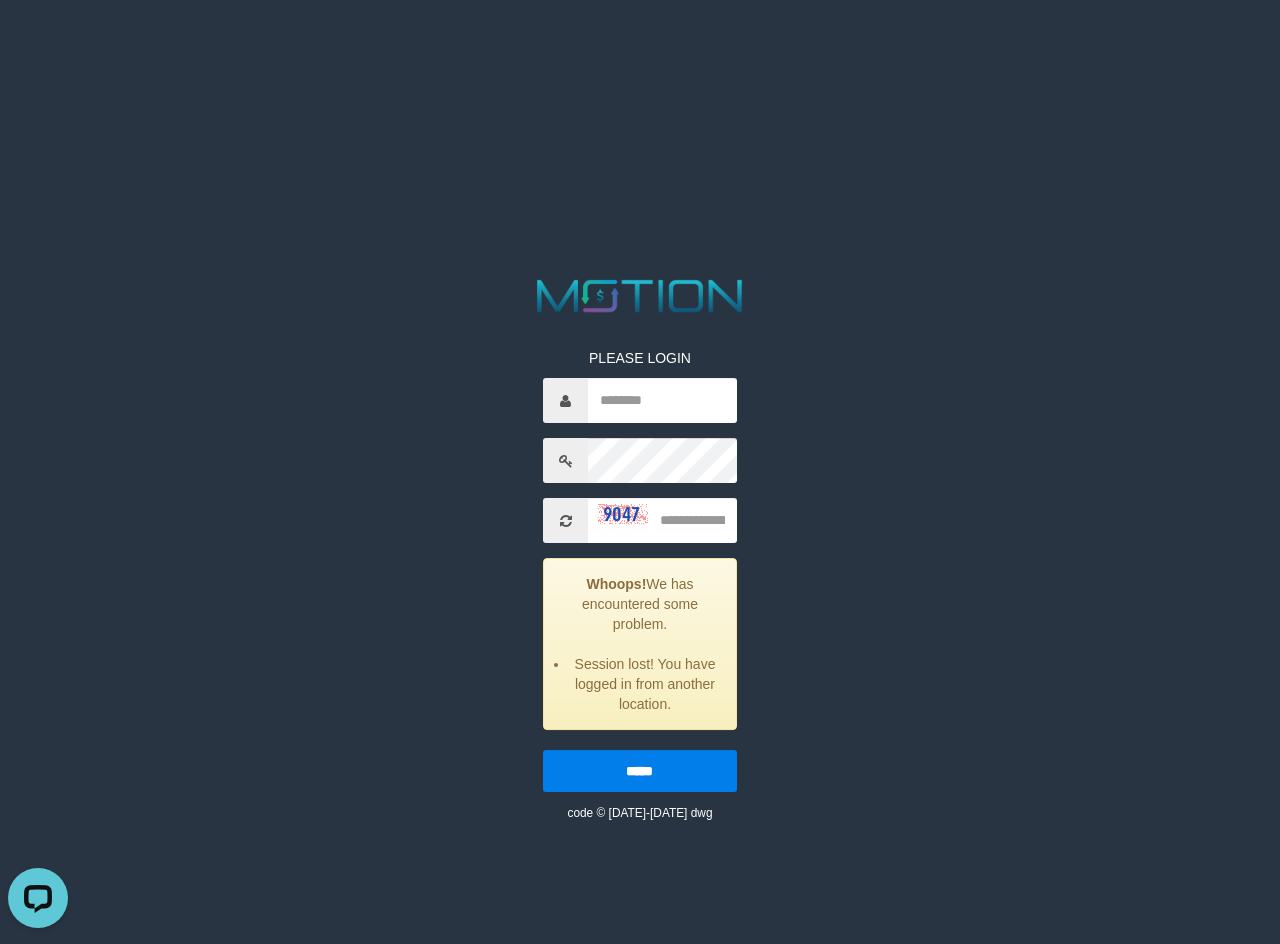 scroll, scrollTop: 0, scrollLeft: 0, axis: both 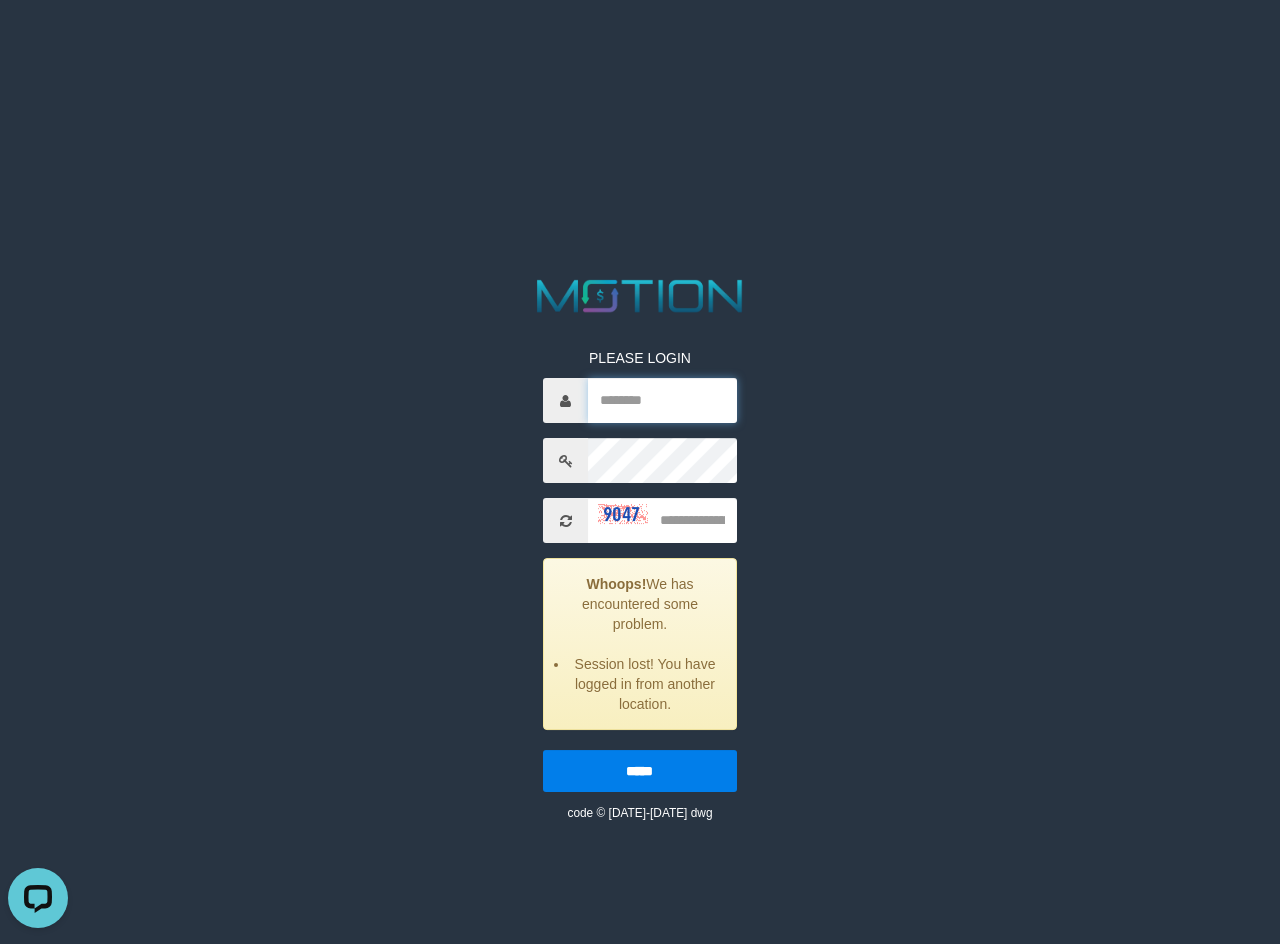 click at bounding box center (662, 400) 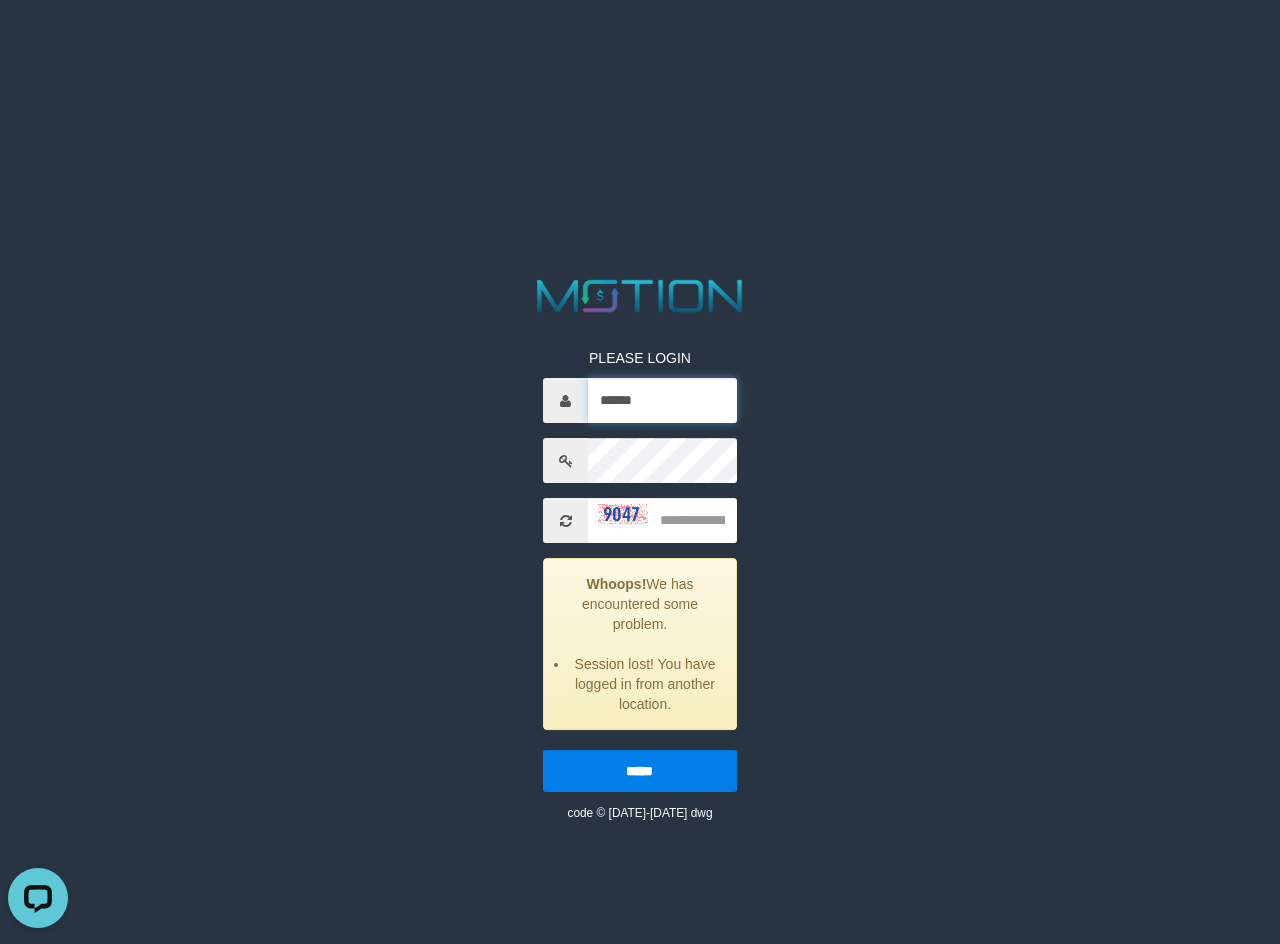click on "******" at bounding box center (662, 400) 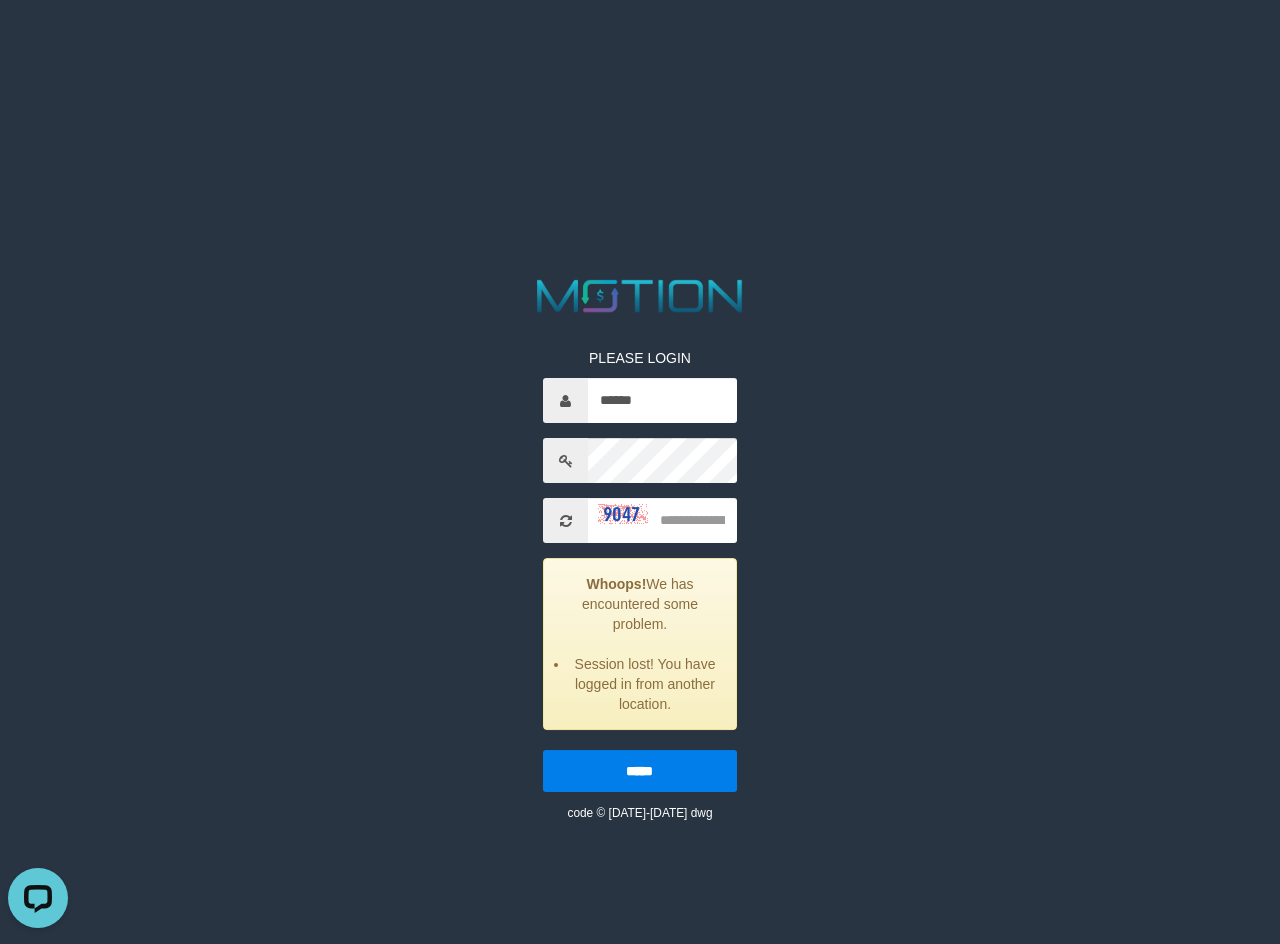 drag, startPoint x: 695, startPoint y: 555, endPoint x: 704, endPoint y: 530, distance: 26.57066 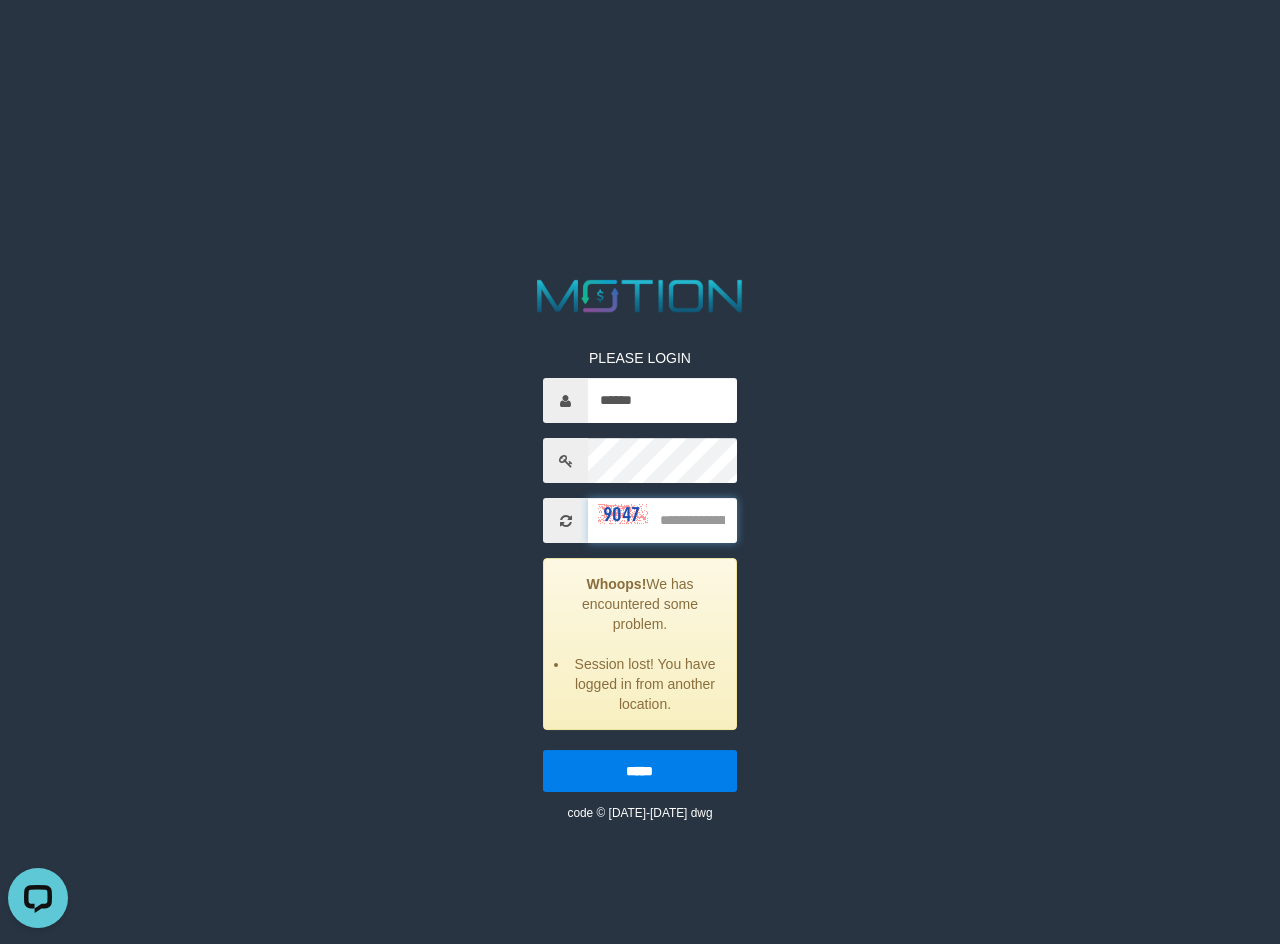click at bounding box center [662, 520] 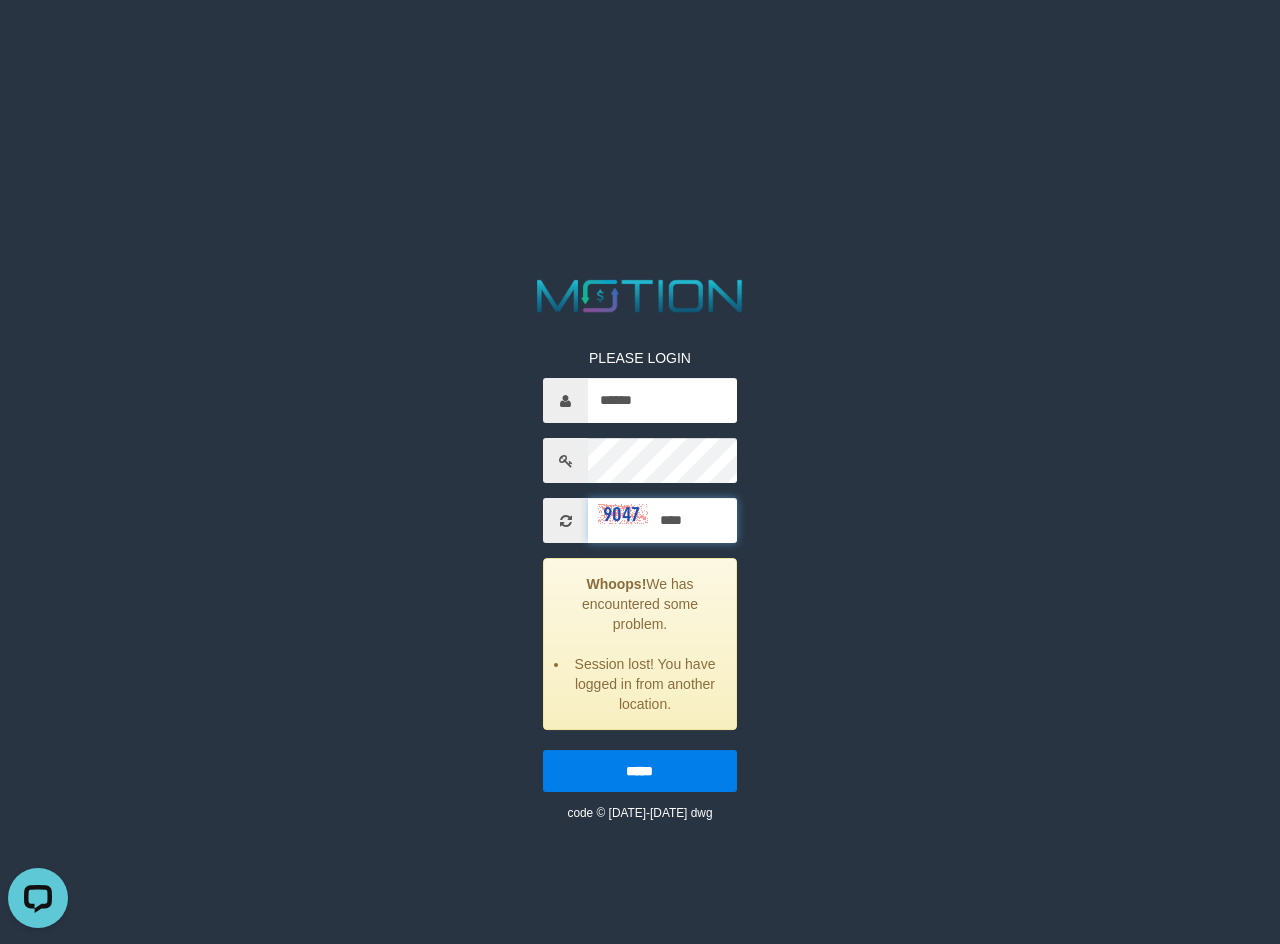 type on "****" 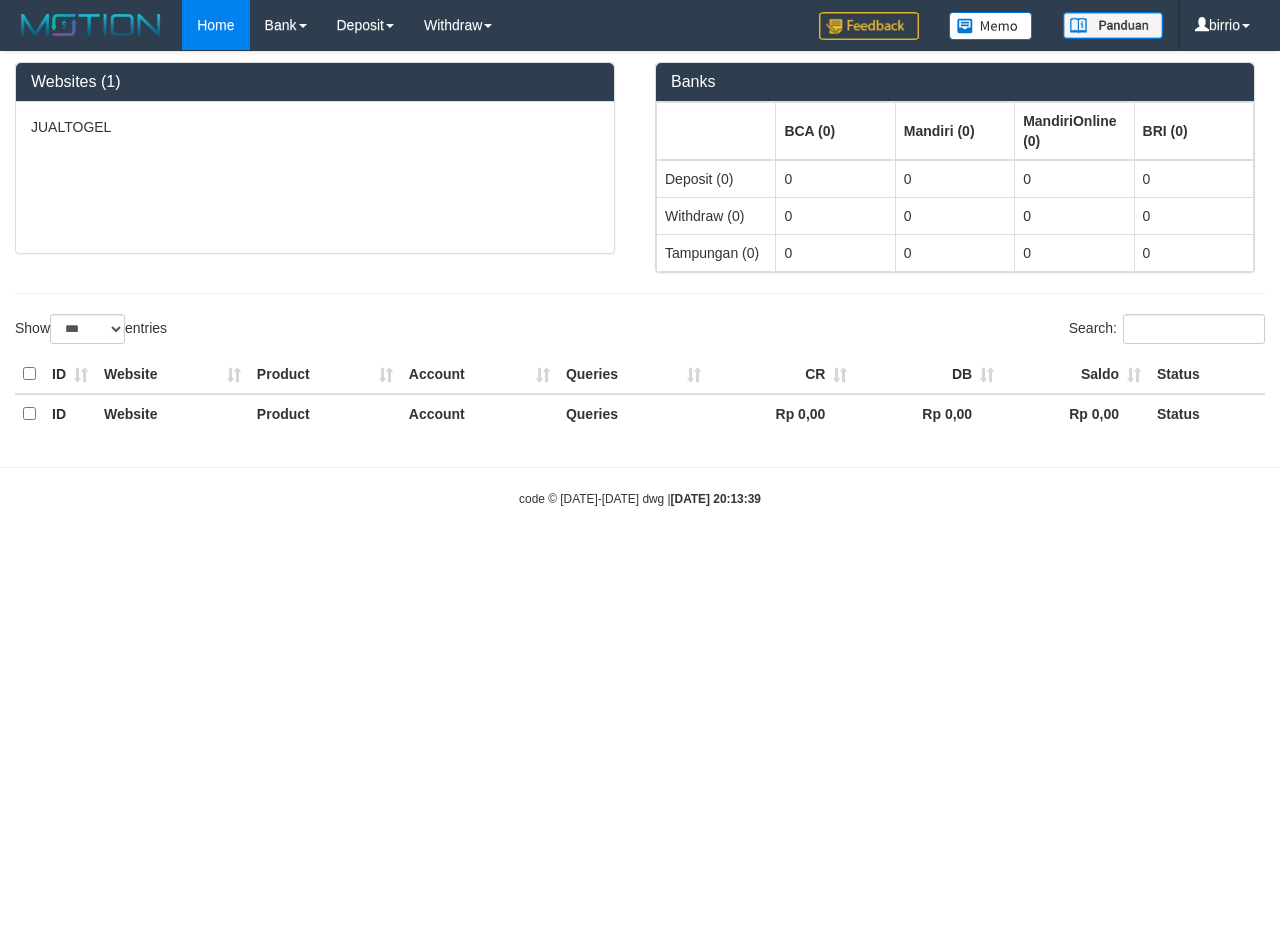select on "***" 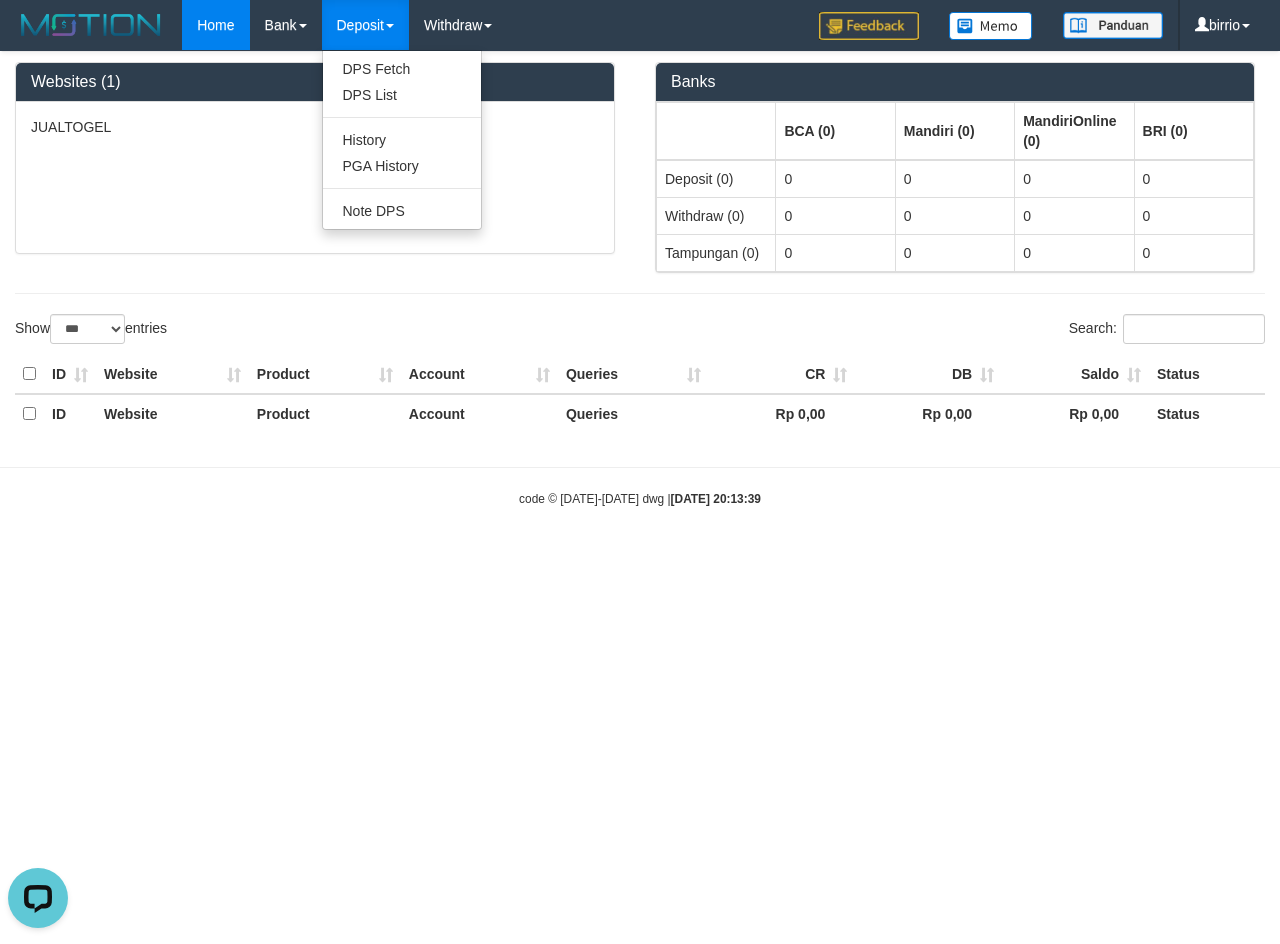 scroll, scrollTop: 0, scrollLeft: 0, axis: both 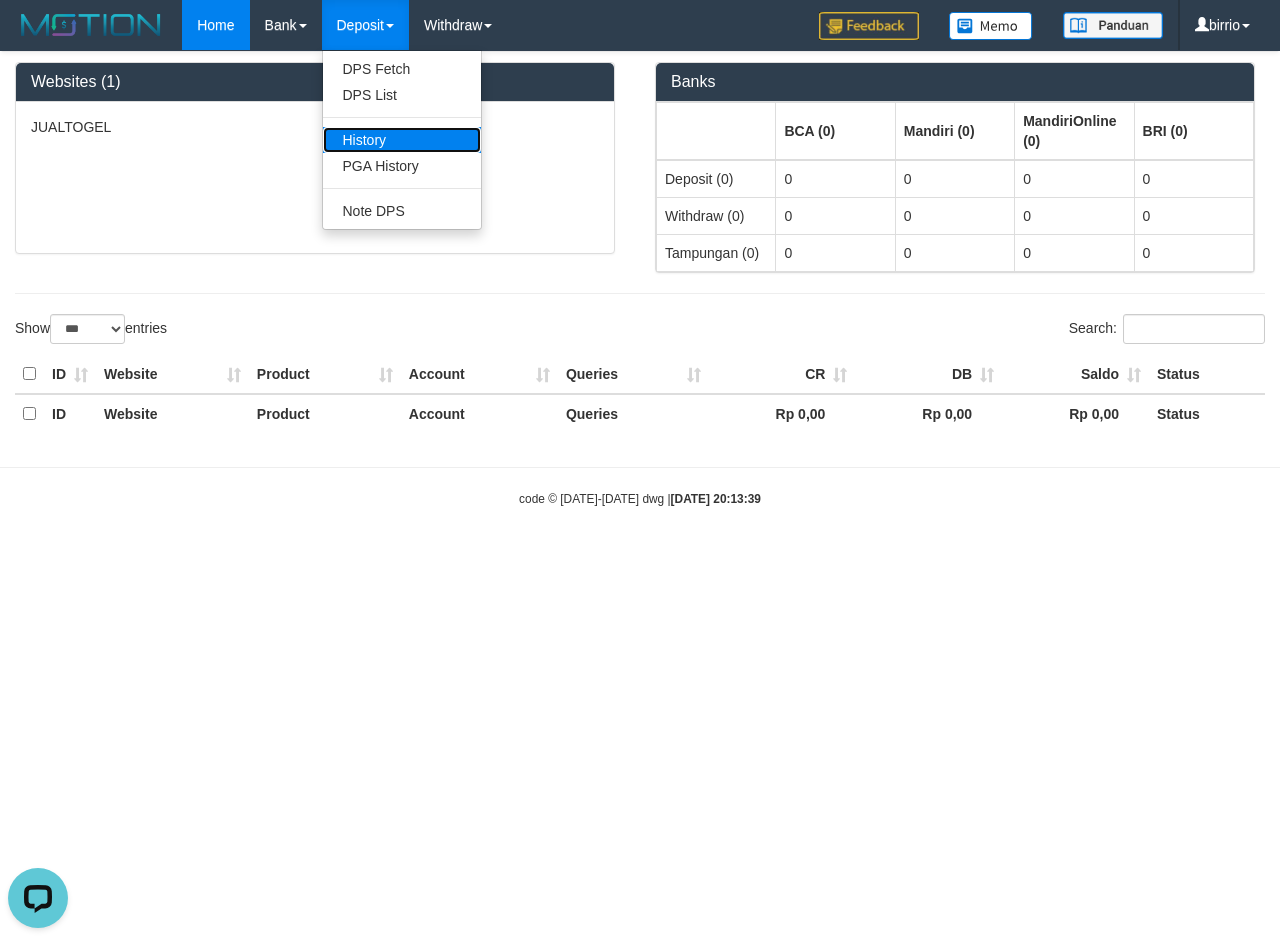 click on "History" at bounding box center (402, 140) 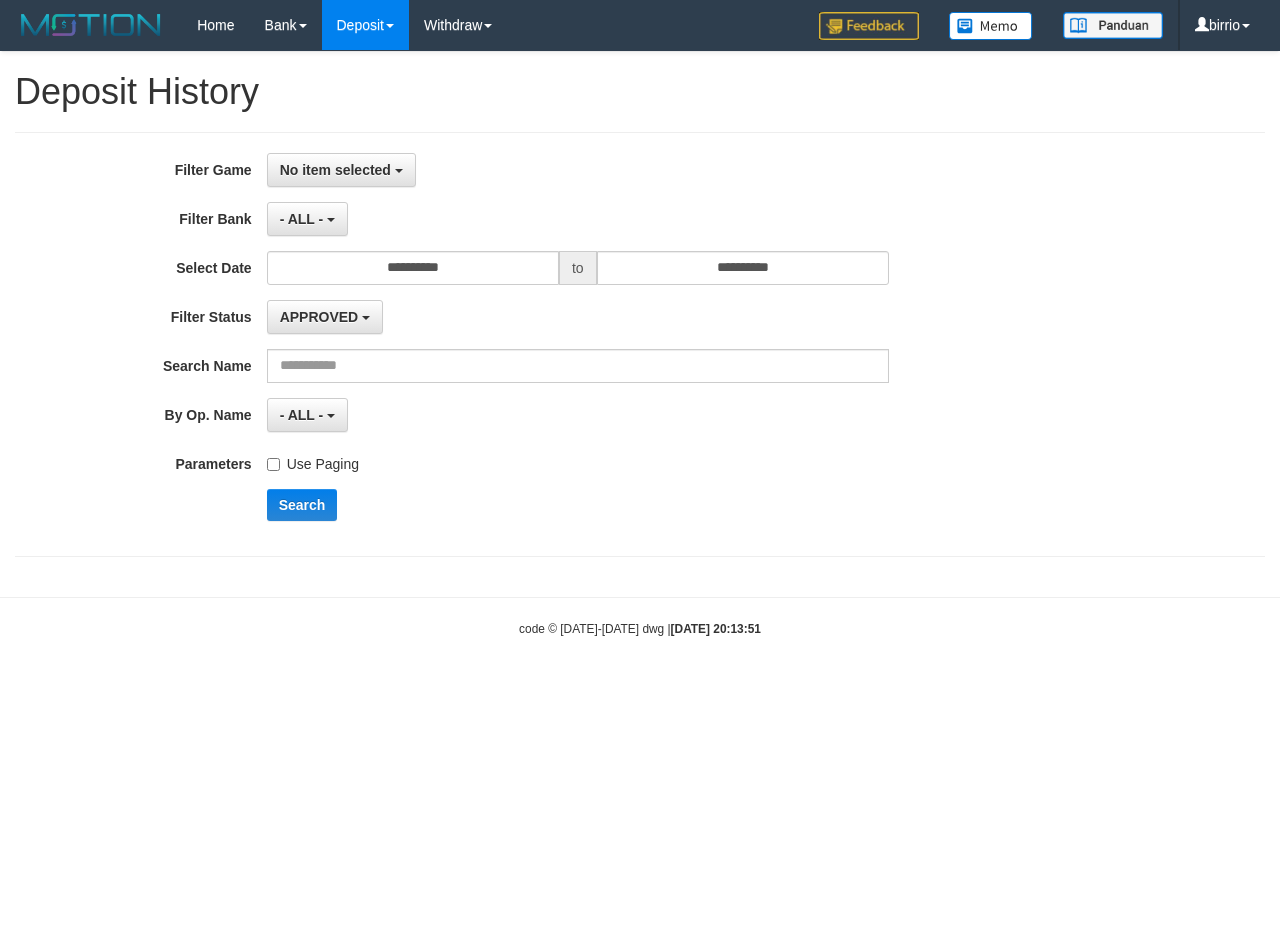 scroll, scrollTop: 0, scrollLeft: 0, axis: both 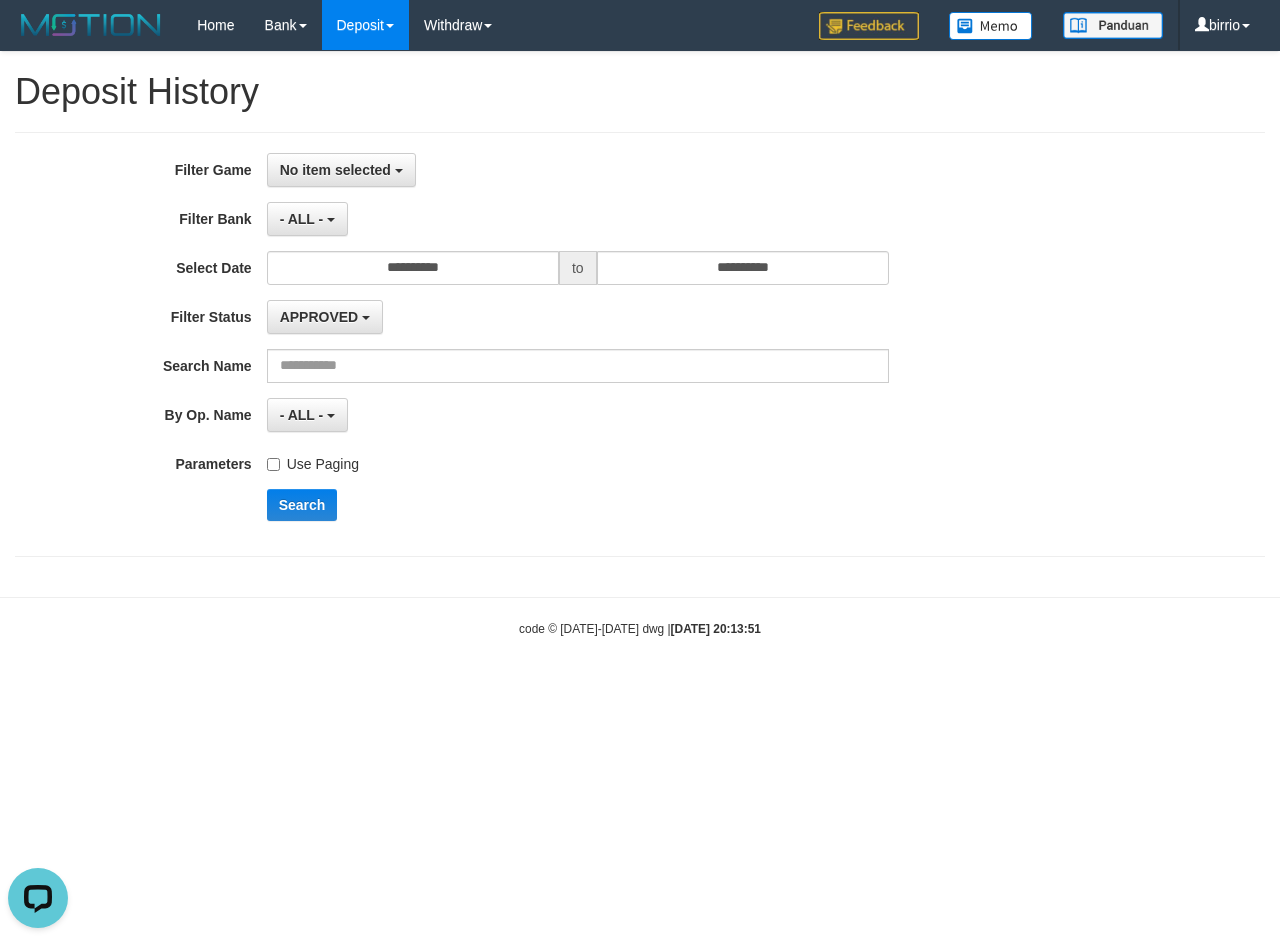 click on "- ALL -    SELECT ALL  - ALL -  SELECT BANK
BCA
[GEOGRAPHIC_DATA]
MANDIRIONLINE
BRI
BNI
[GEOGRAPHIC_DATA]
MEGA
PANIN
PERMATA
[GEOGRAPHIC_DATA]
MANDIRIBUSINESS
OVO
GOPAY
[GEOGRAPHIC_DATA]
DANA
SHOPEEPAY
[GEOGRAPHIC_DATA]
OCBC
JENIUS
BSI
DANAMON
CIMB
JAGO
[GEOGRAPHIC_DATA]
[GEOGRAPHIC_DATA]
NEO" at bounding box center [578, 219] 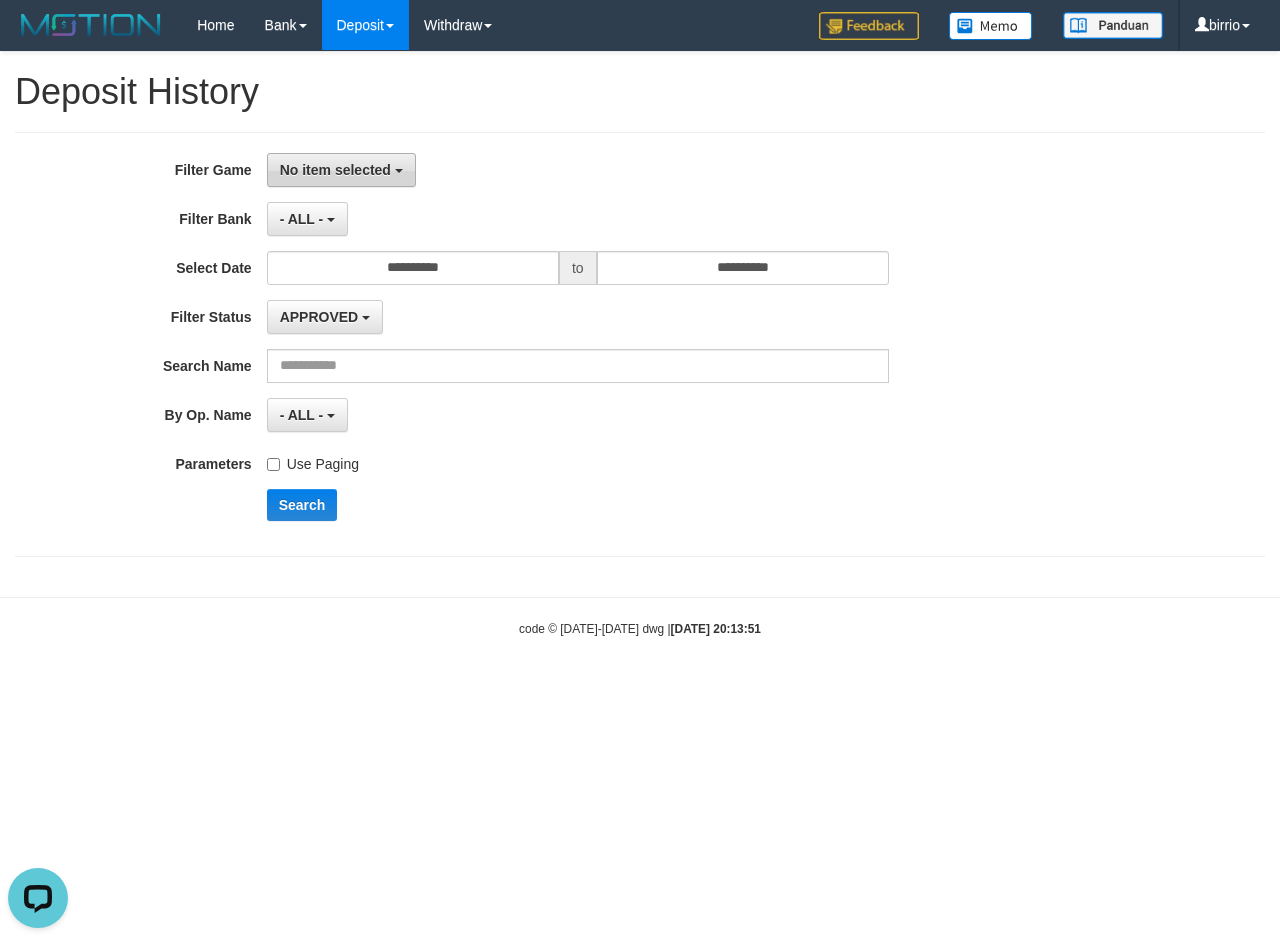 click on "No item selected" at bounding box center [335, 170] 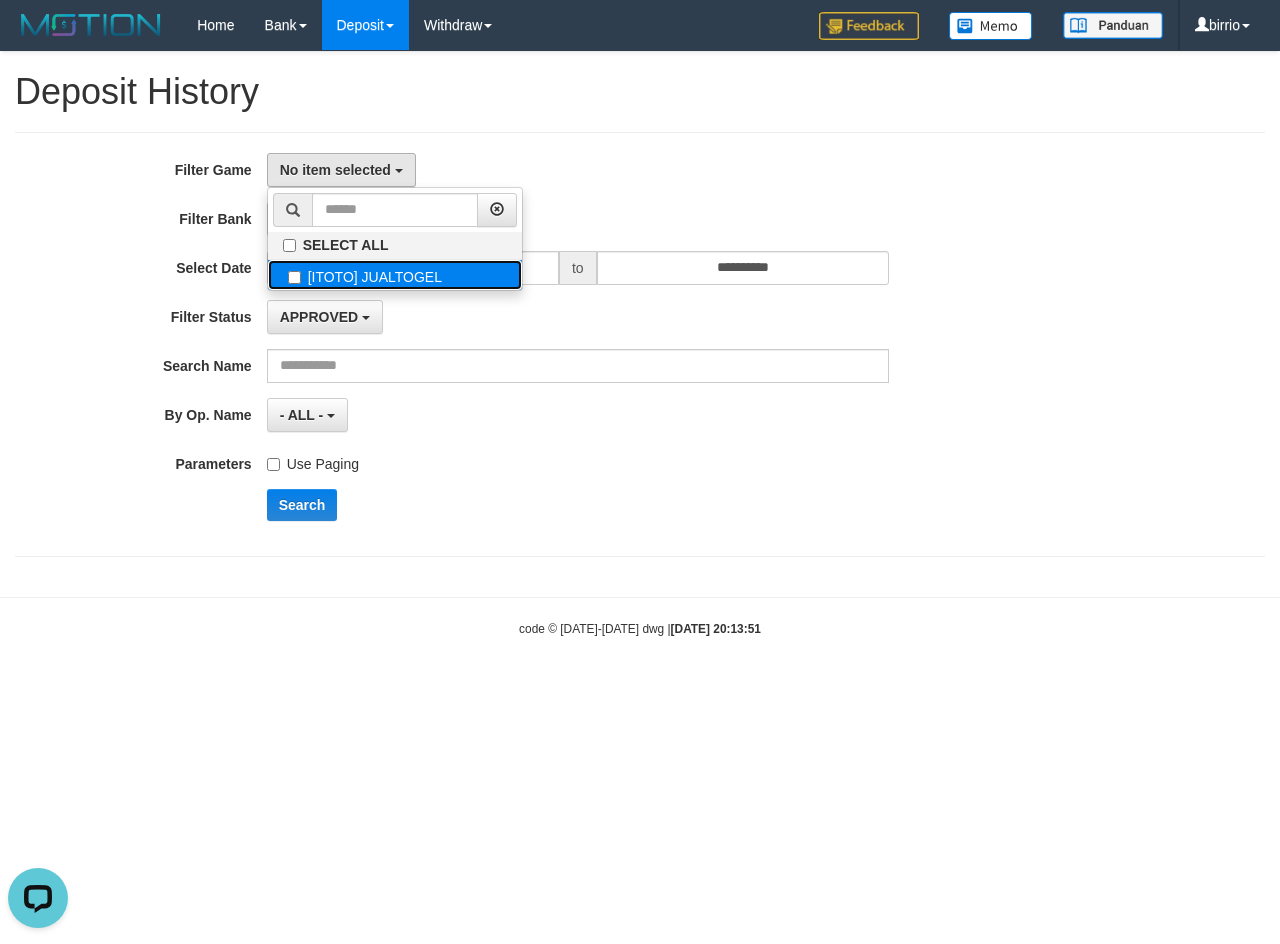 click on "[ITOTO] JUALTOGEL" at bounding box center [395, 275] 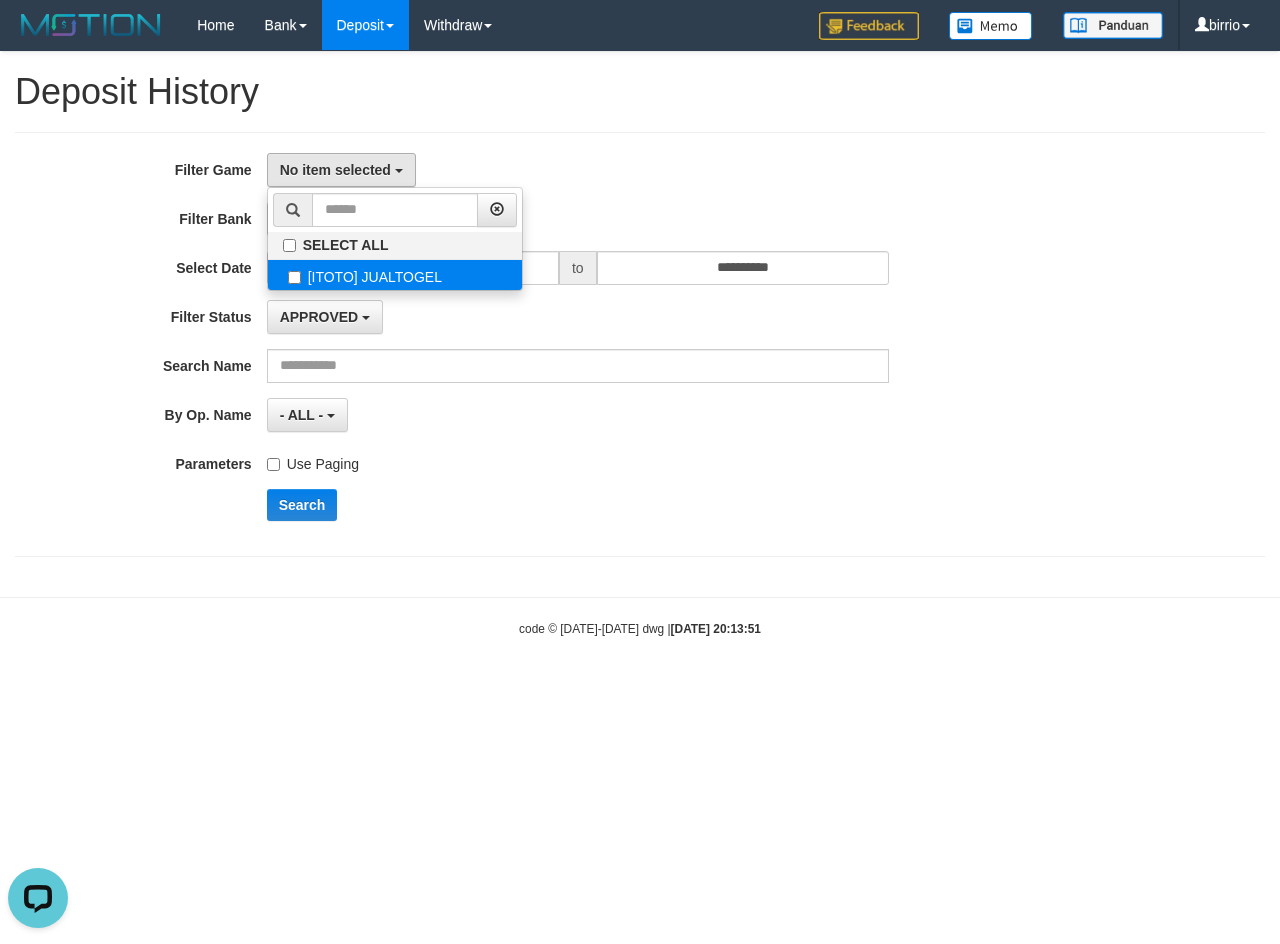 select on "****" 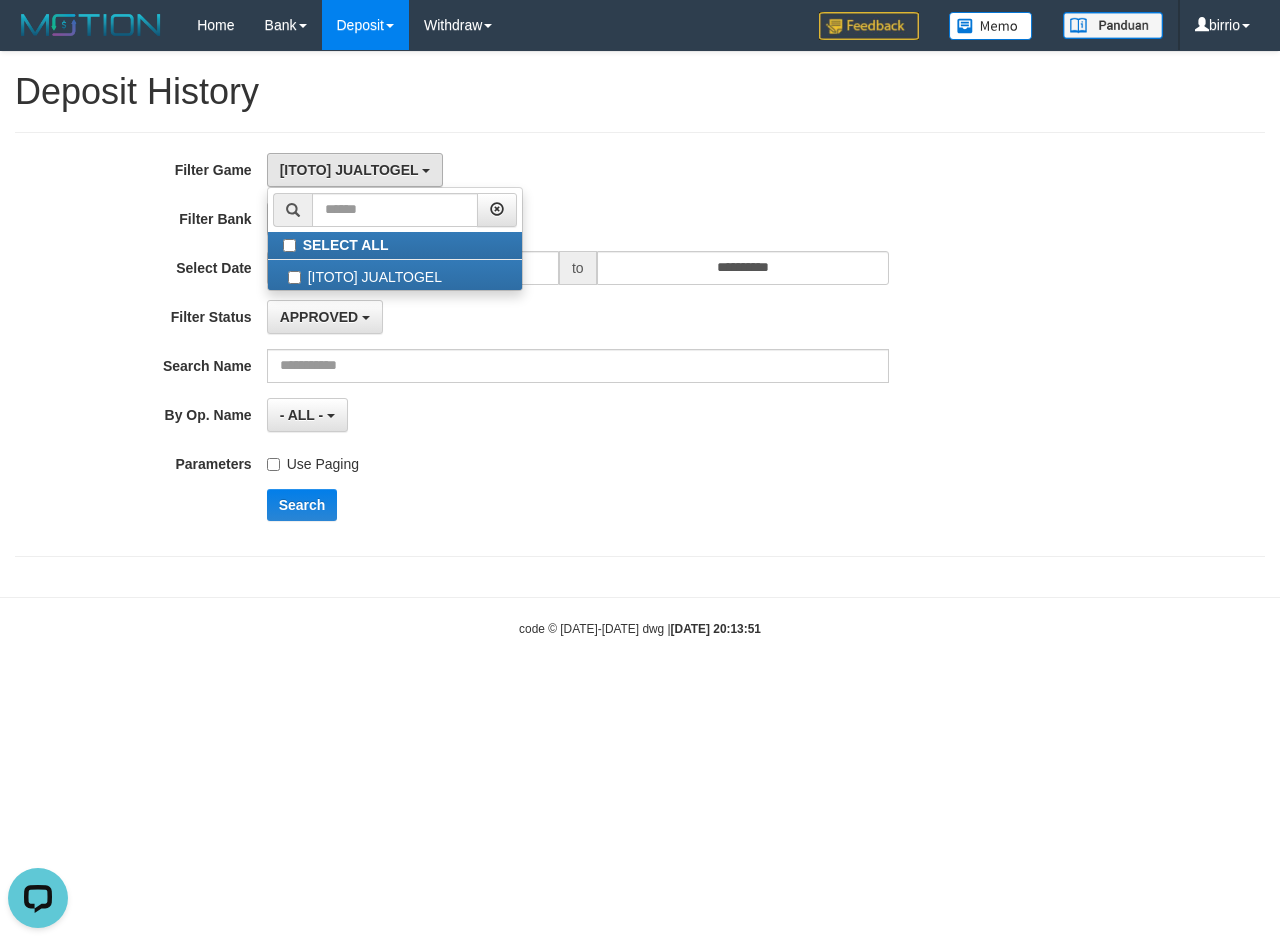 click on "APPROVED
- select status -  - ALL -
APPROVED
REJECTED
AUTODEPOSIT
UNPROCESSED DPS
MANUAL LINKED/APPROVED" at bounding box center (578, 317) 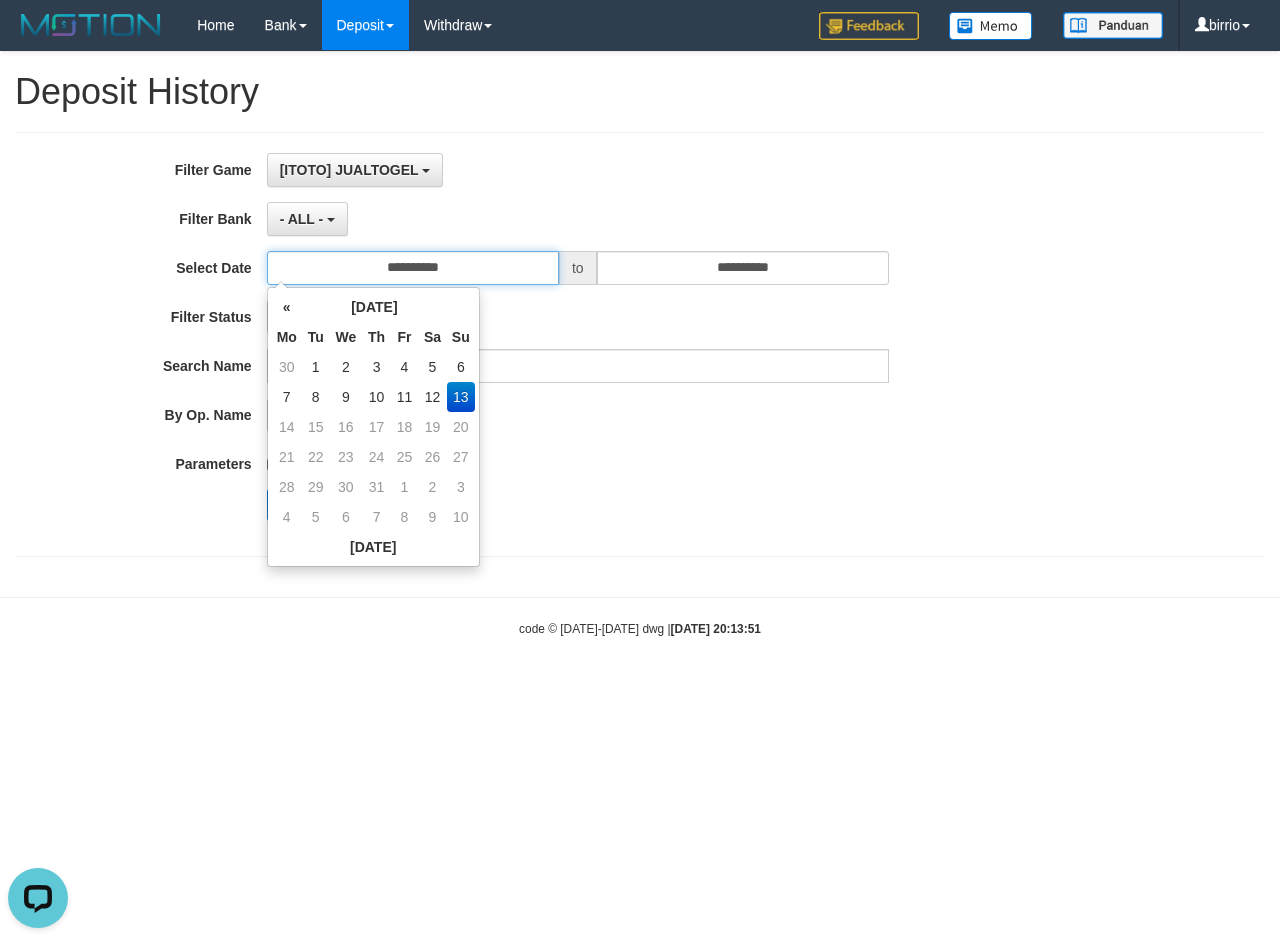 click on "**********" at bounding box center (413, 268) 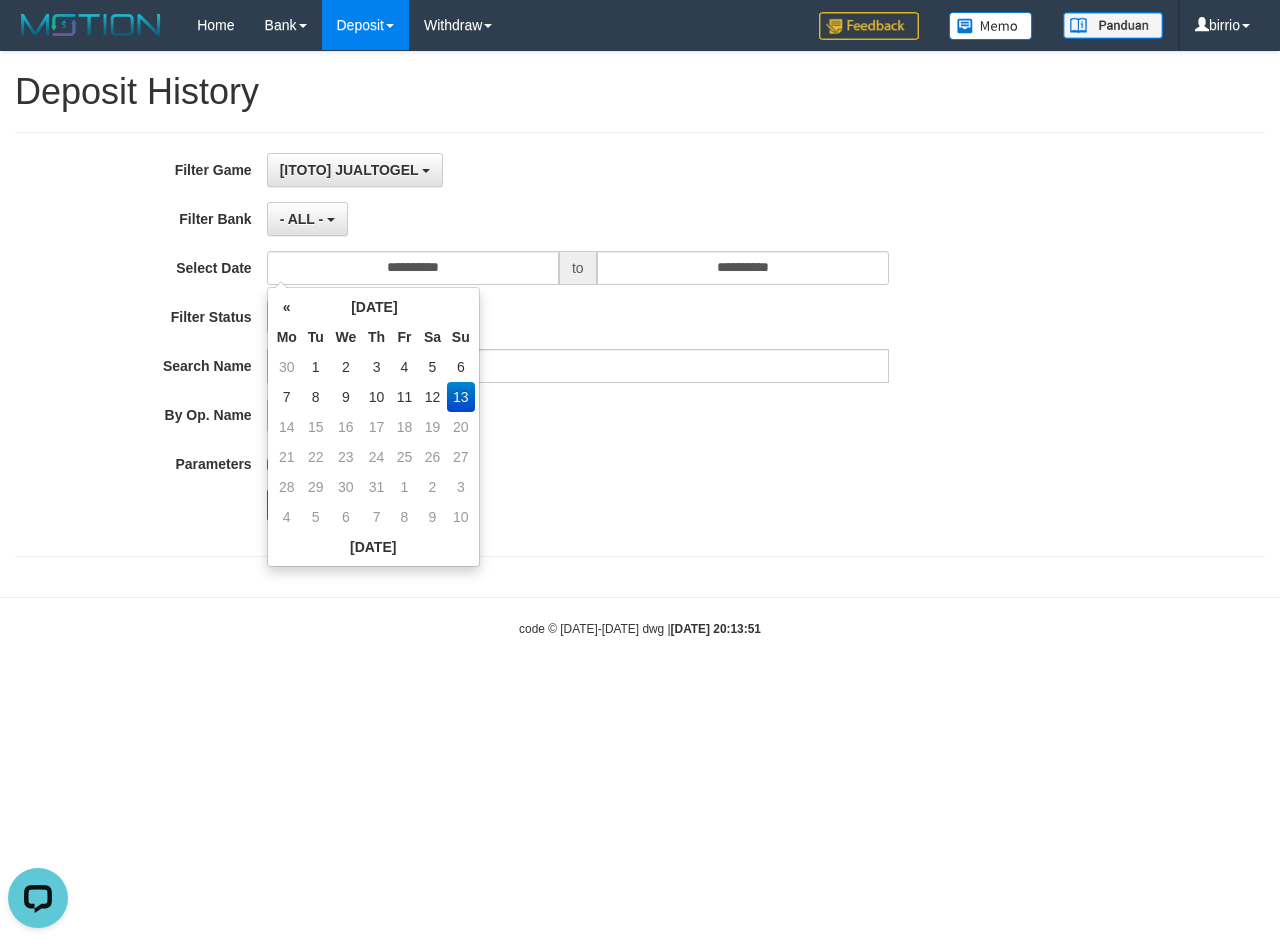click on "13" at bounding box center [461, 397] 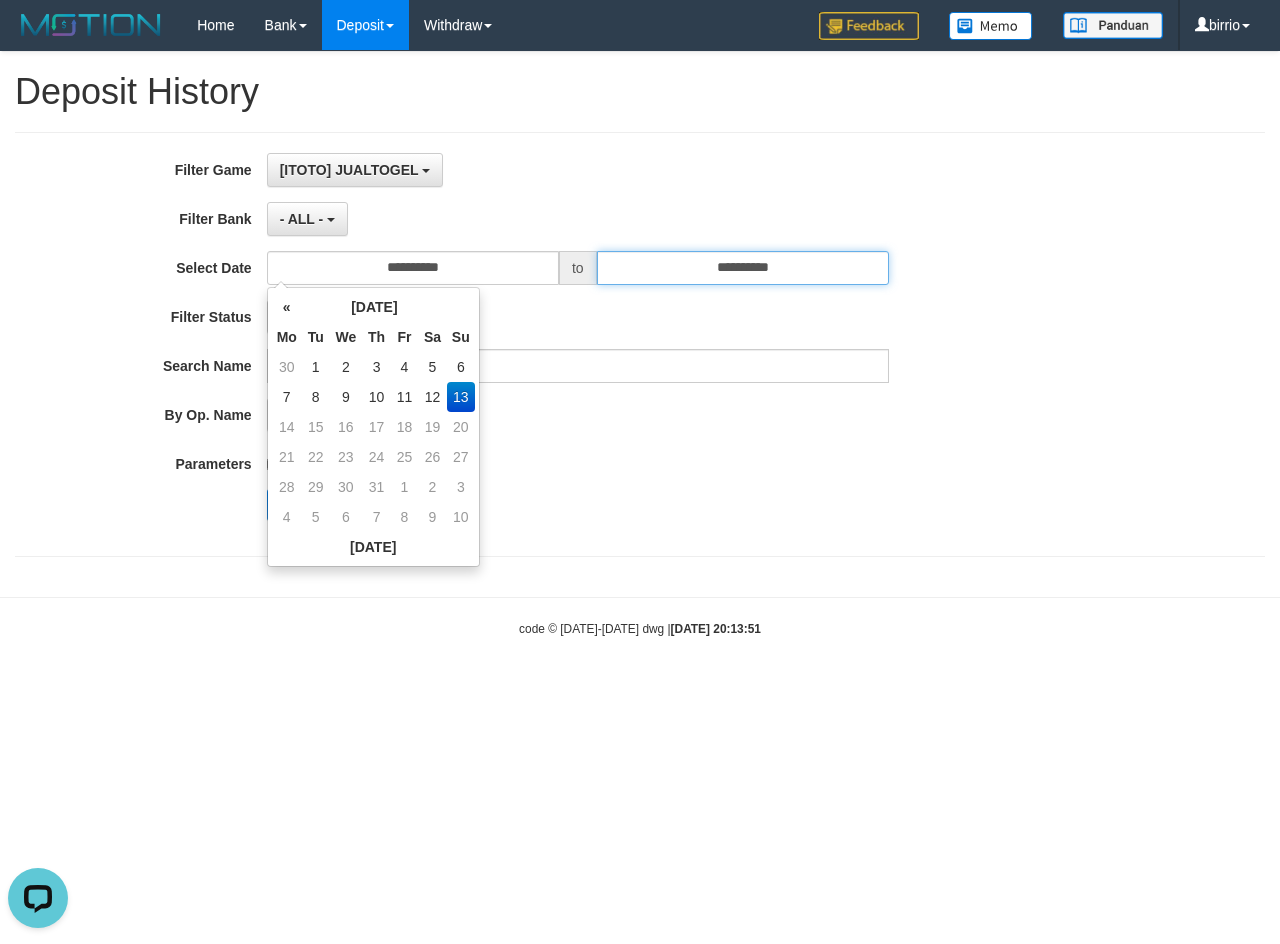 click on "**********" at bounding box center (743, 268) 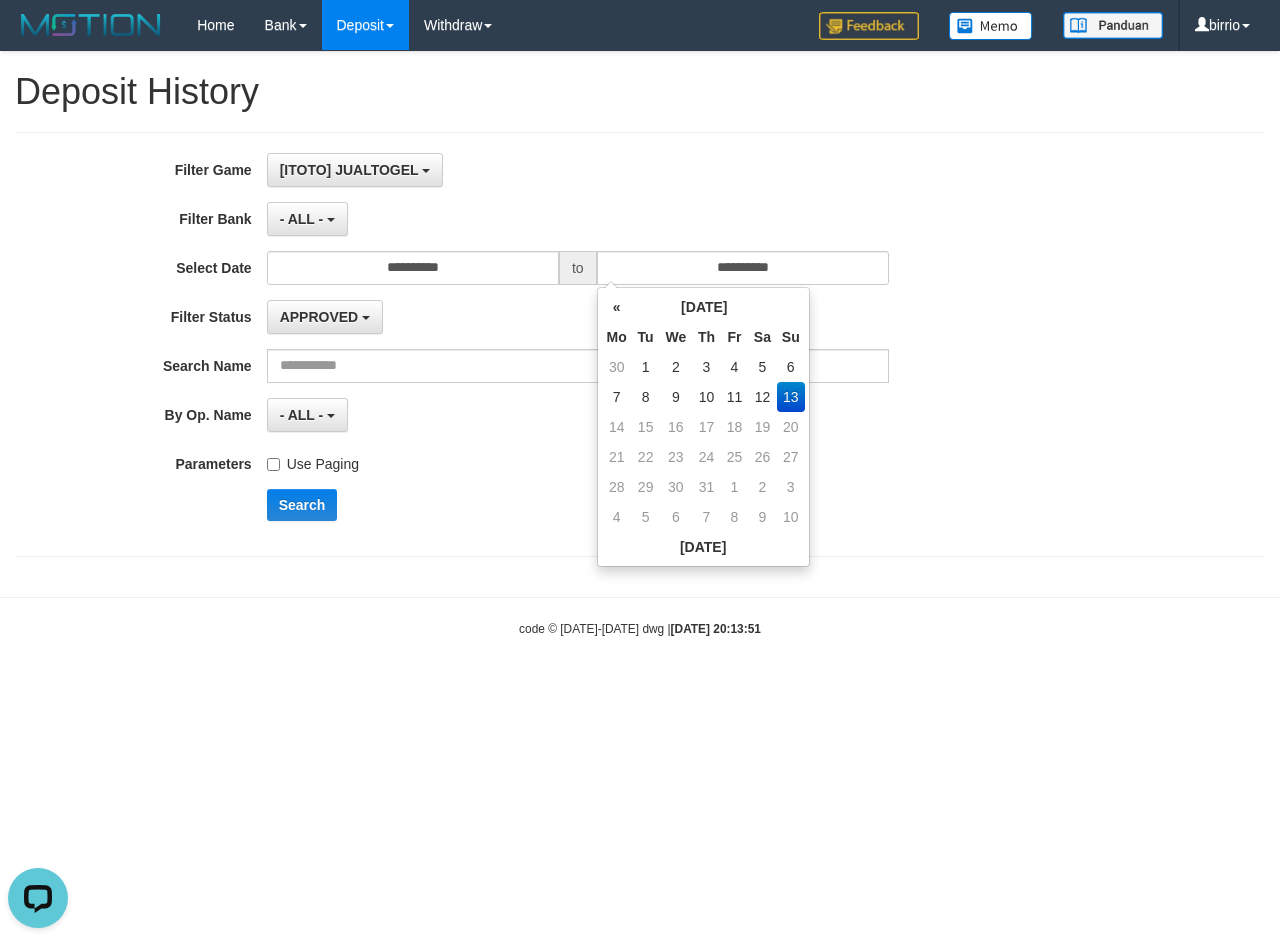 click on "**********" at bounding box center (533, 344) 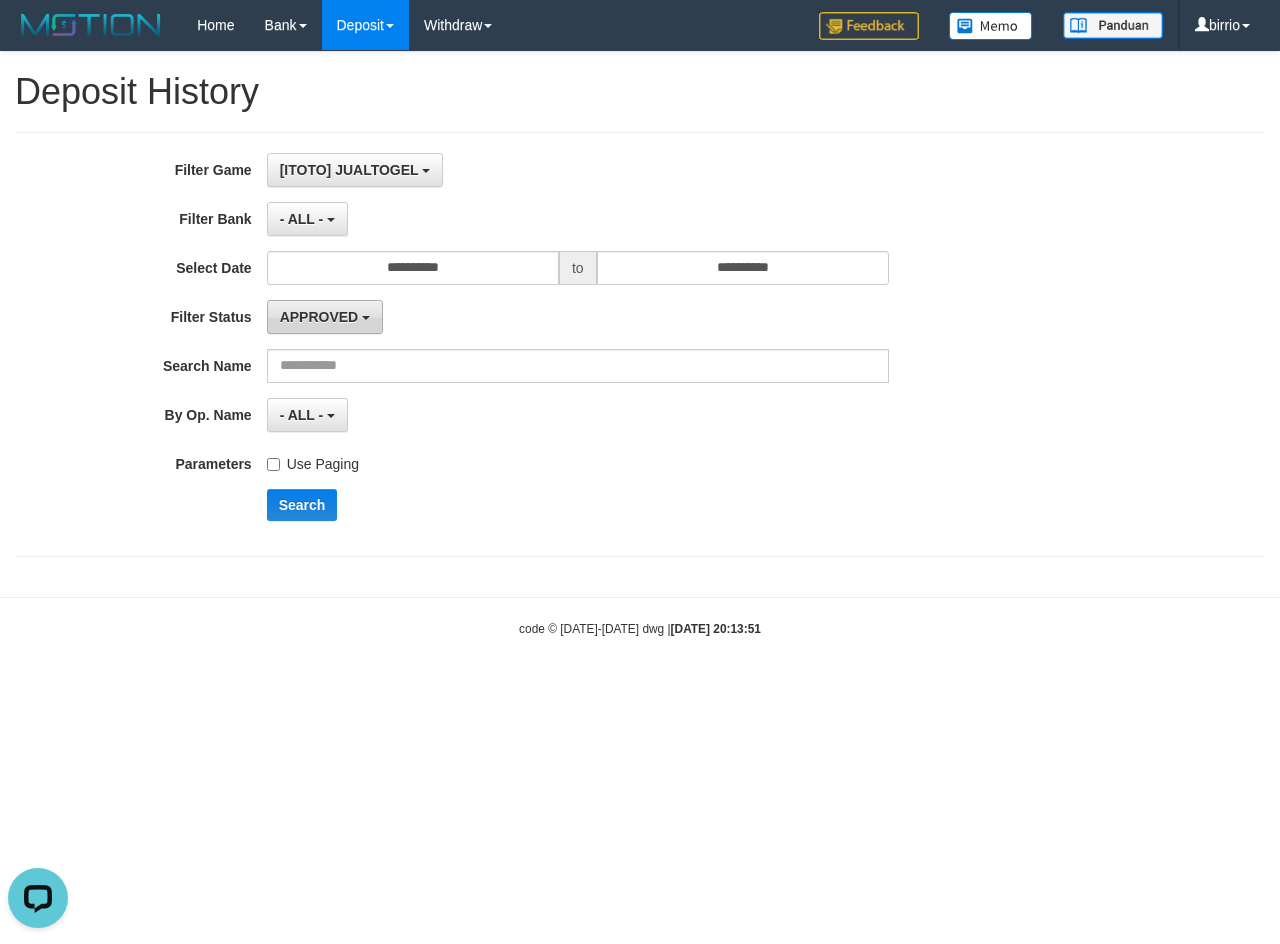 click on "APPROVED" at bounding box center [319, 317] 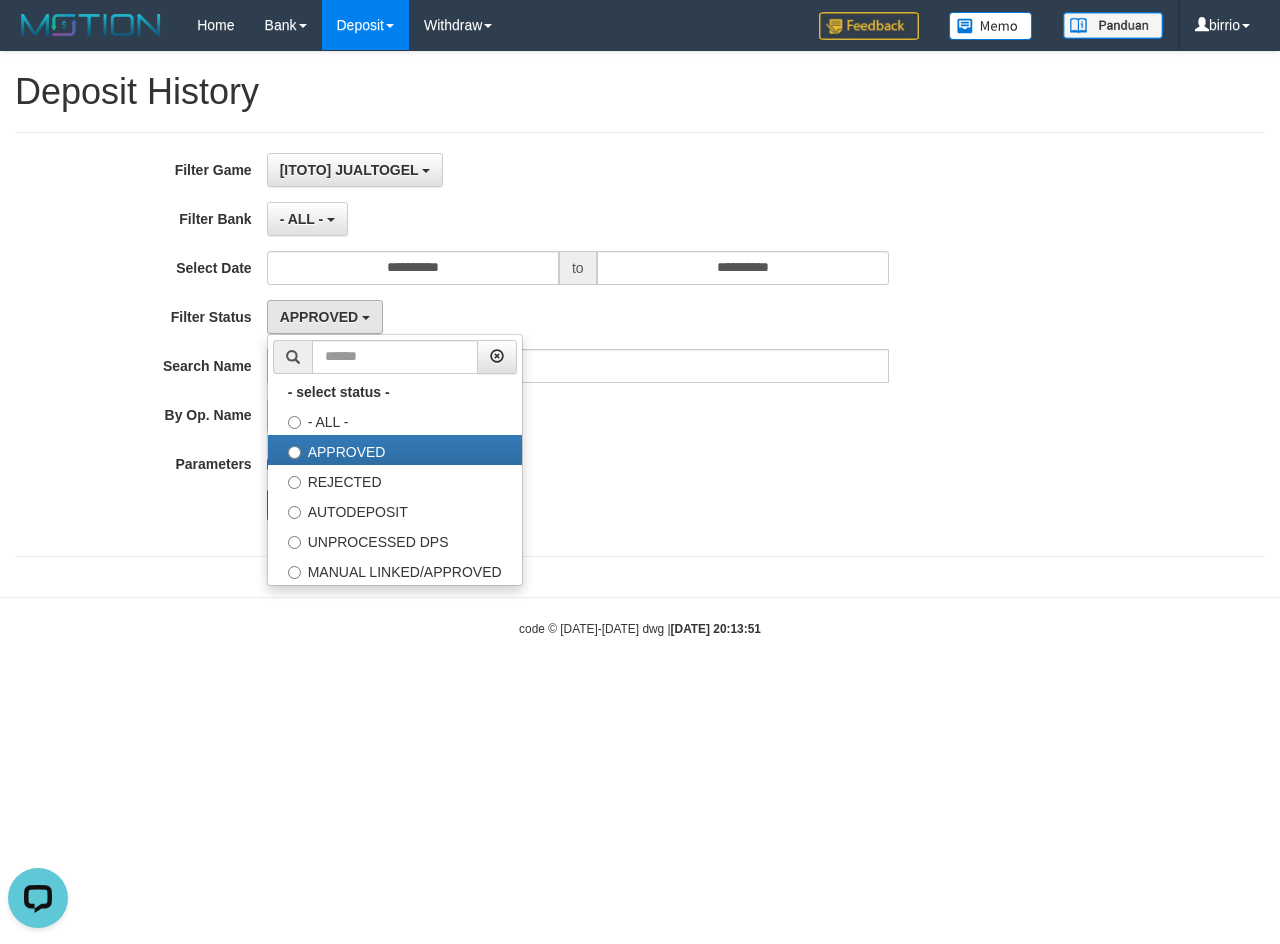click on "APPROVED
- select status -  - ALL -
APPROVED
REJECTED
AUTODEPOSIT
UNPROCESSED DPS
MANUAL LINKED/APPROVED" at bounding box center [578, 317] 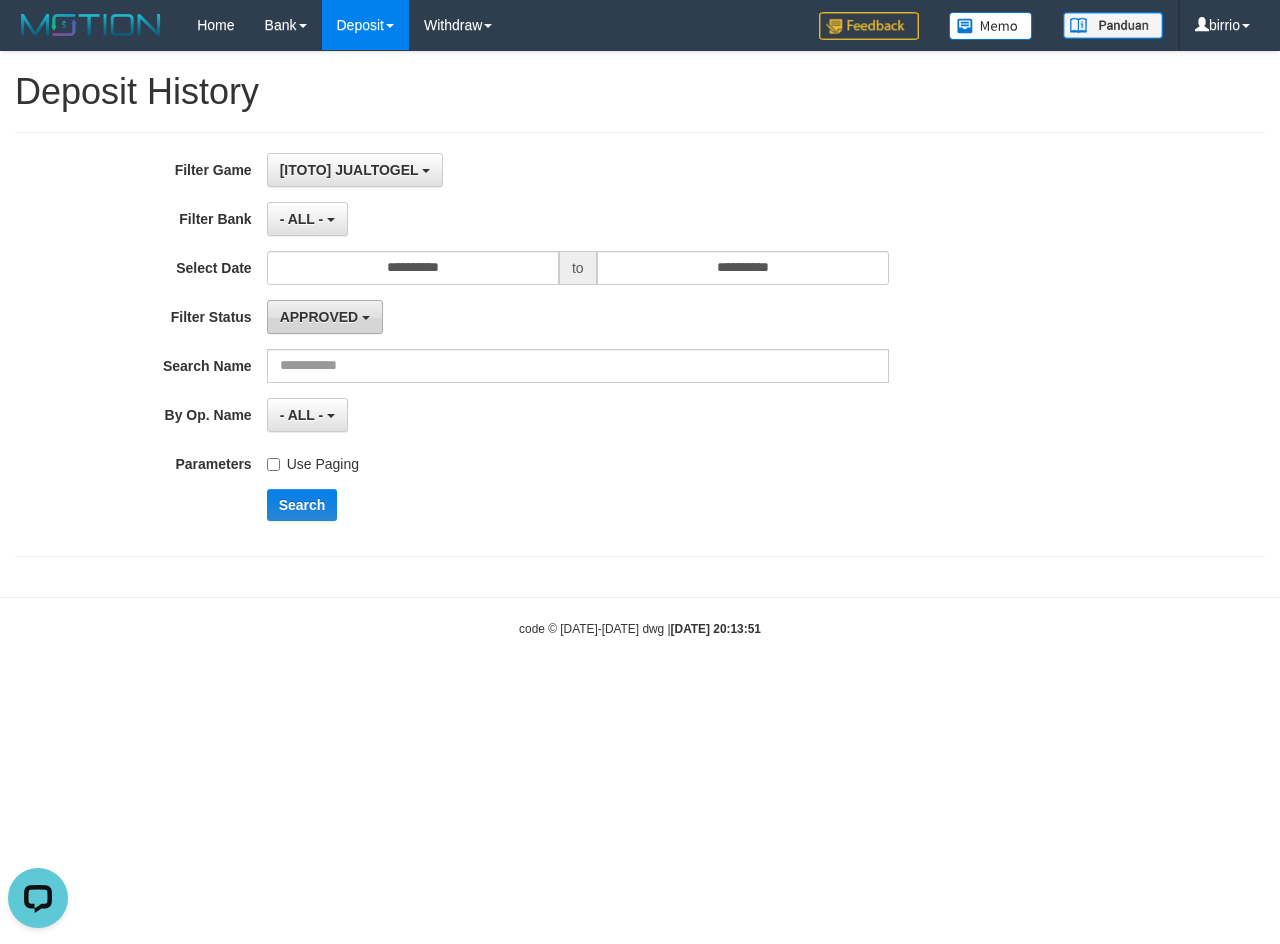 click on "APPROVED" at bounding box center [319, 317] 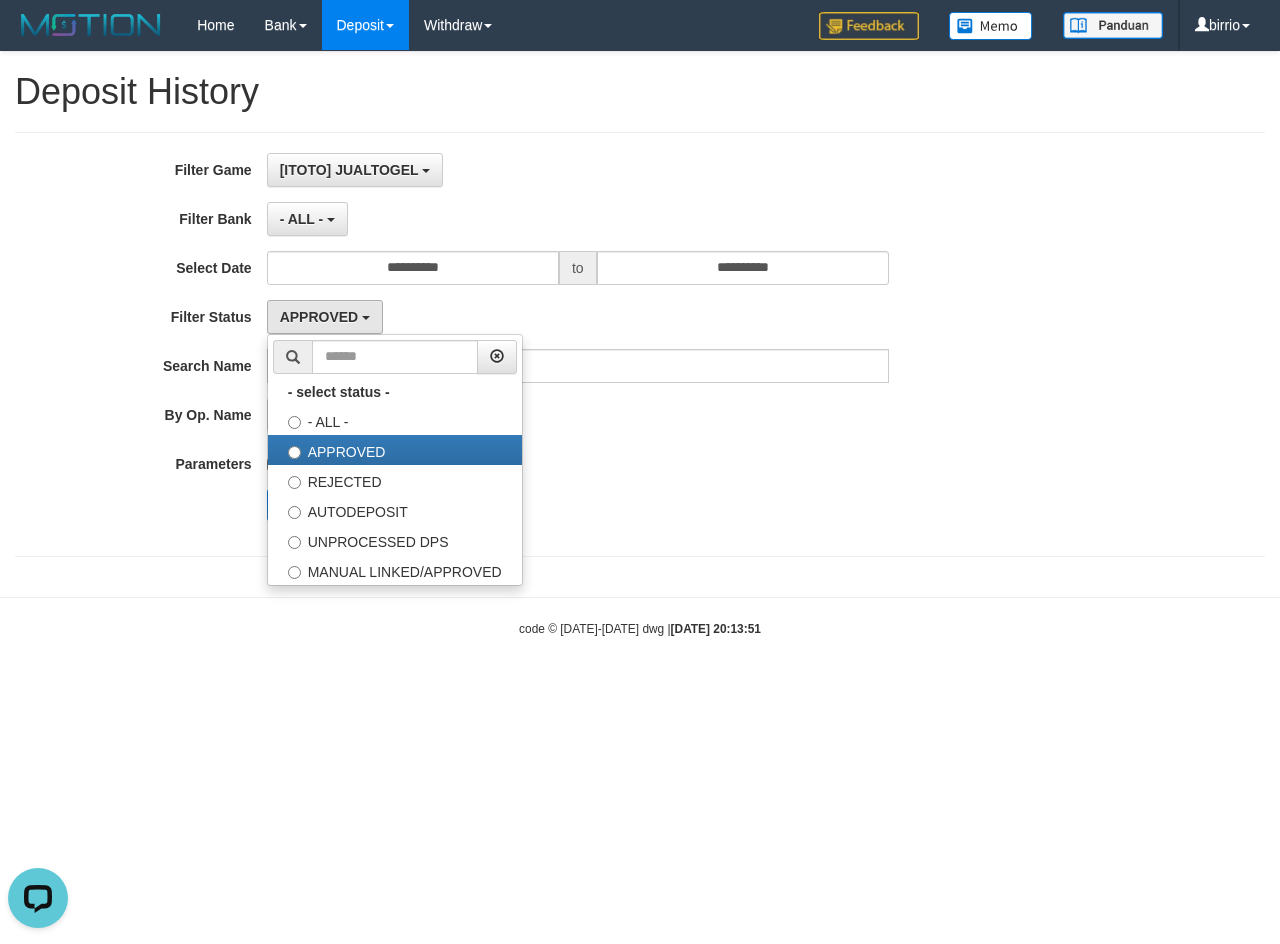 click on "**********" at bounding box center [533, 344] 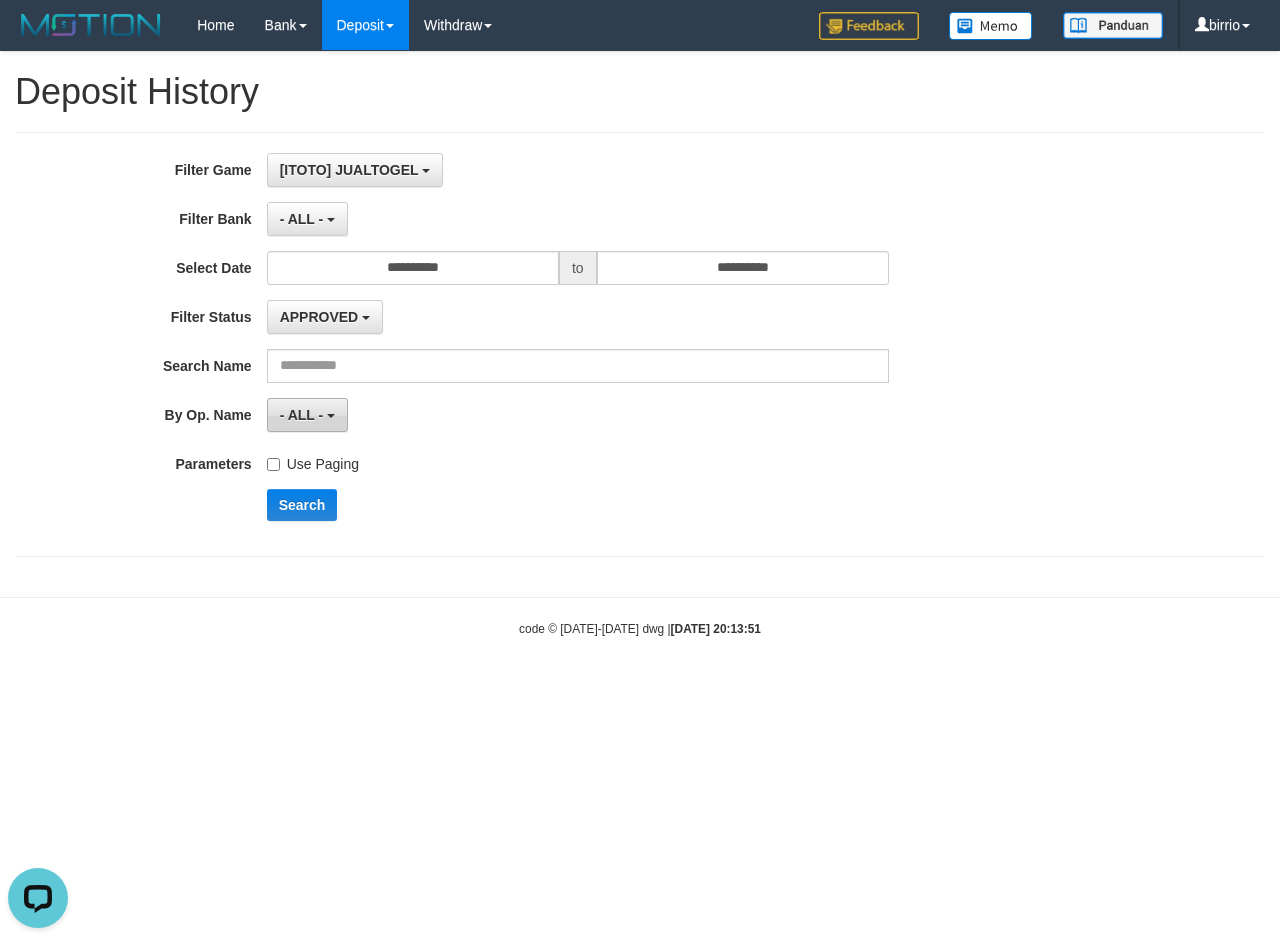 click on "- ALL -" at bounding box center (302, 415) 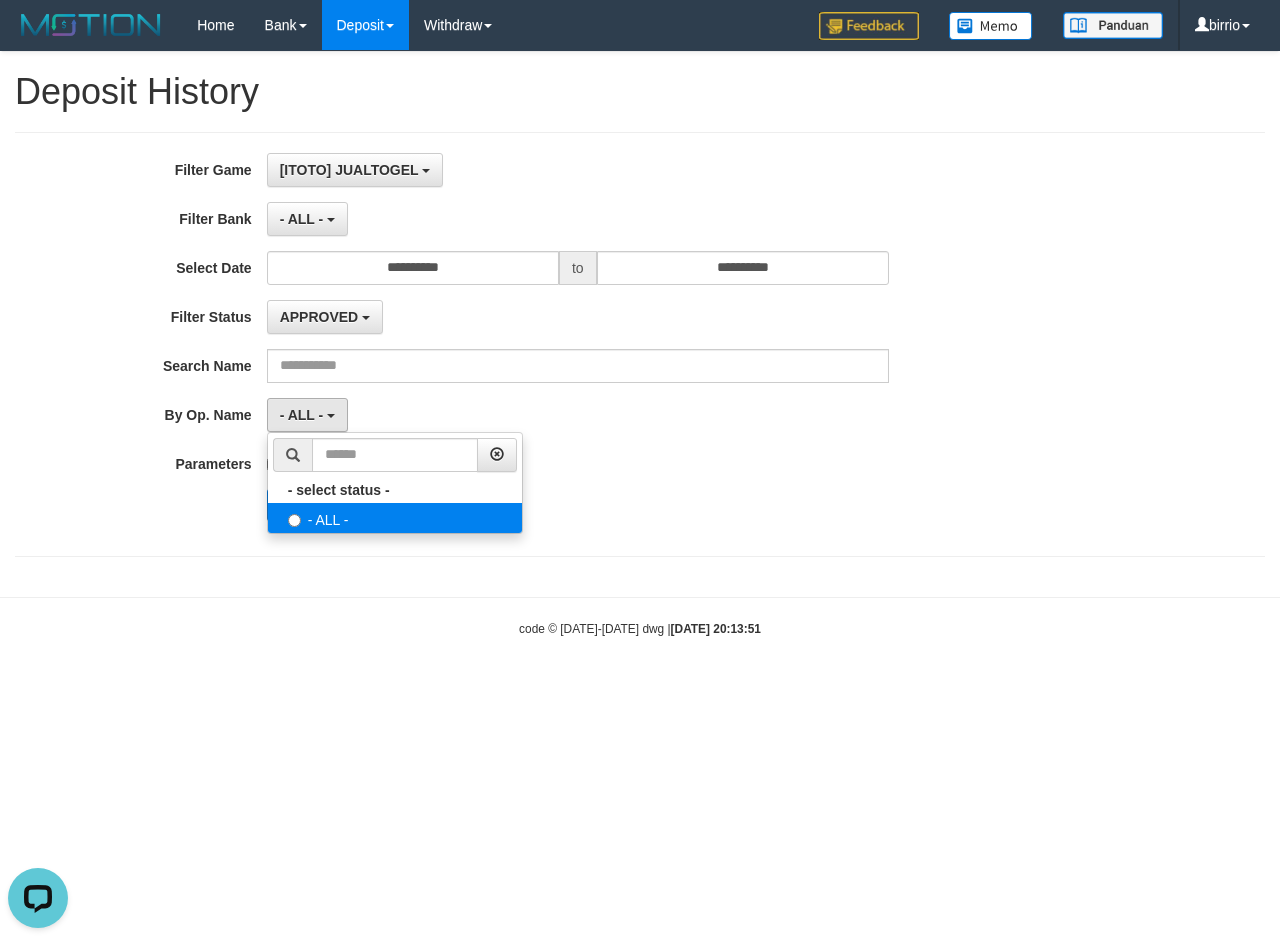 click on "- ALL -" at bounding box center (395, 518) 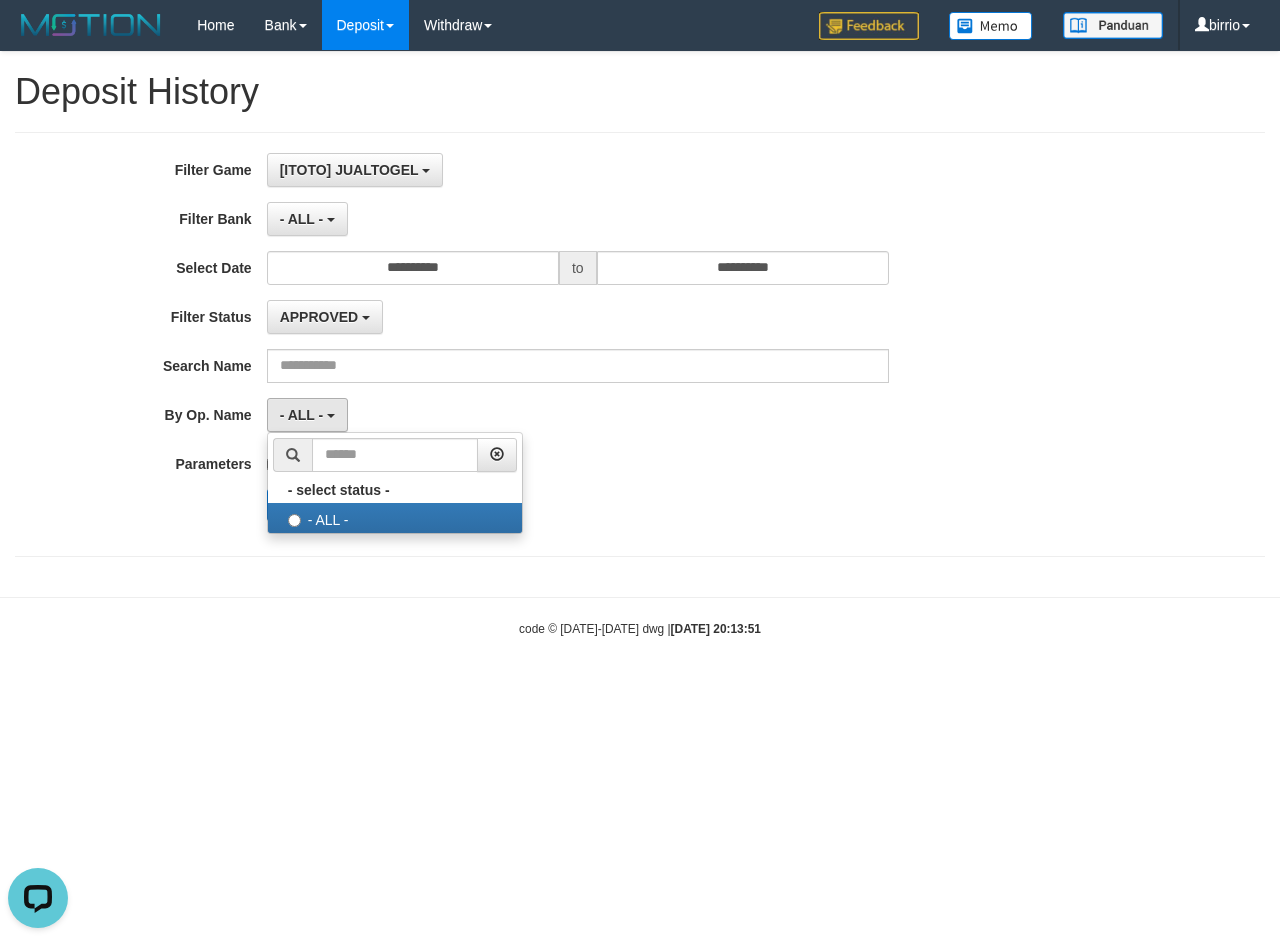 click on "- ALL -    - select status -  - ALL -" at bounding box center (578, 415) 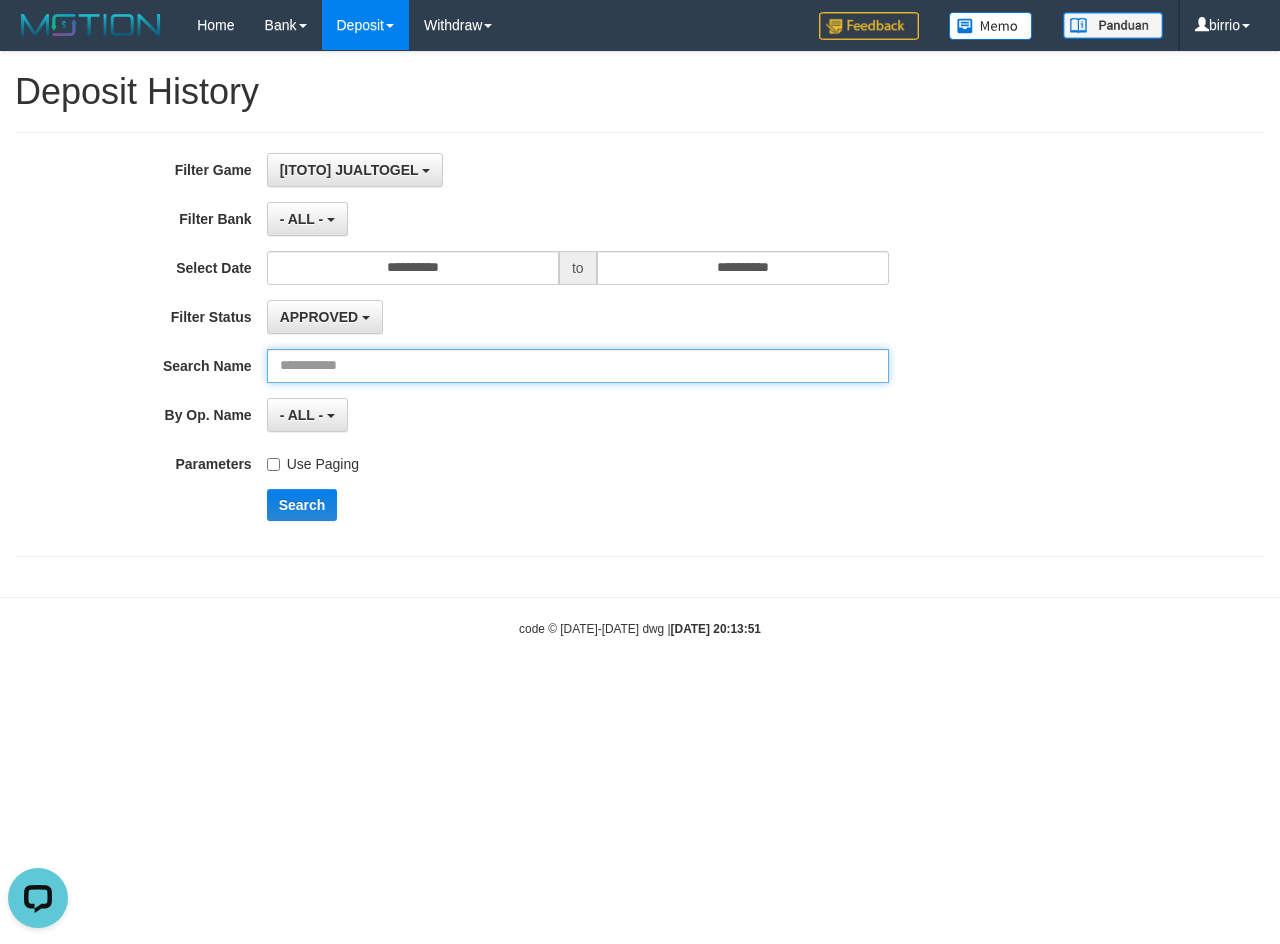 click at bounding box center (578, 366) 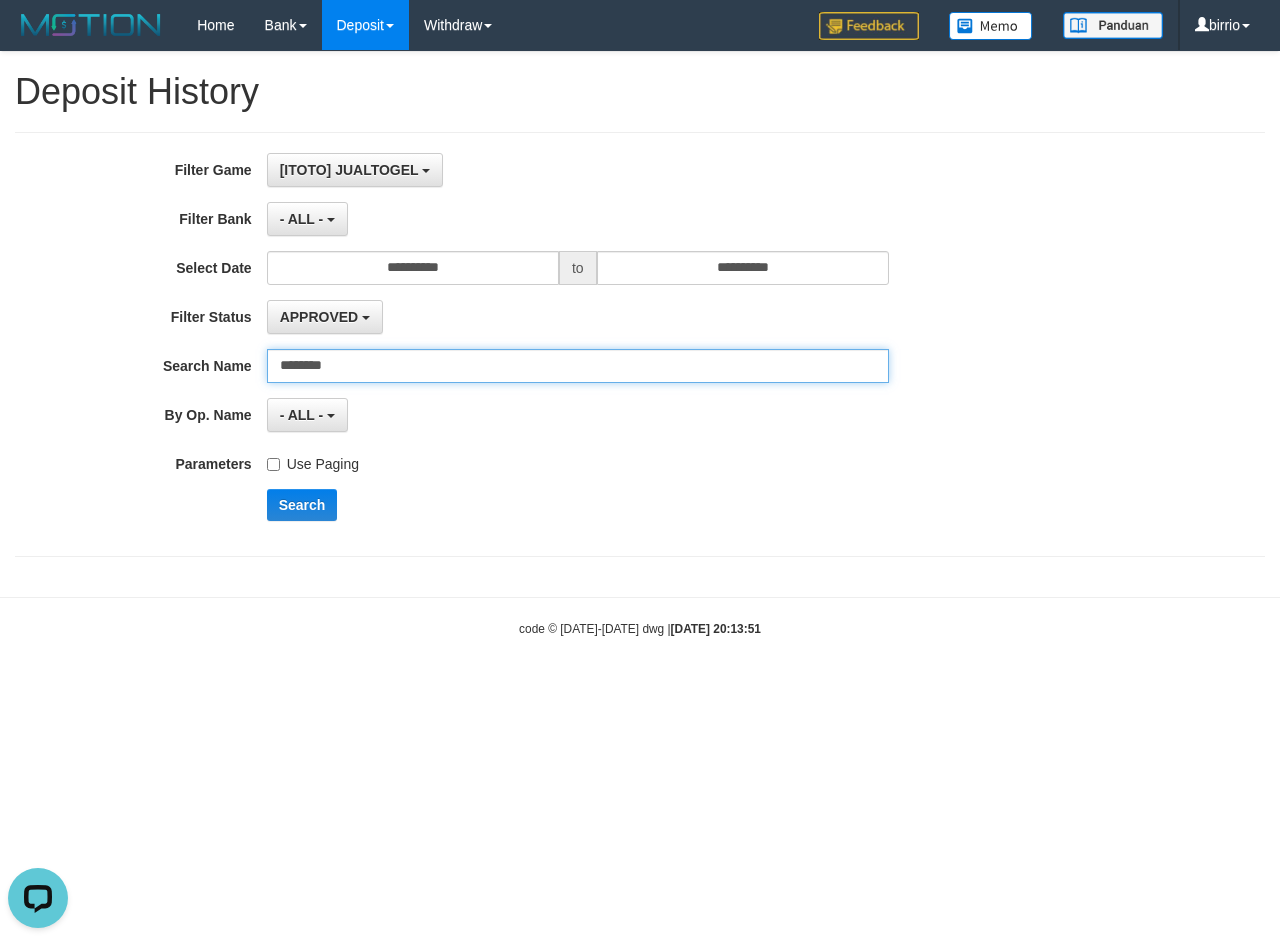 type 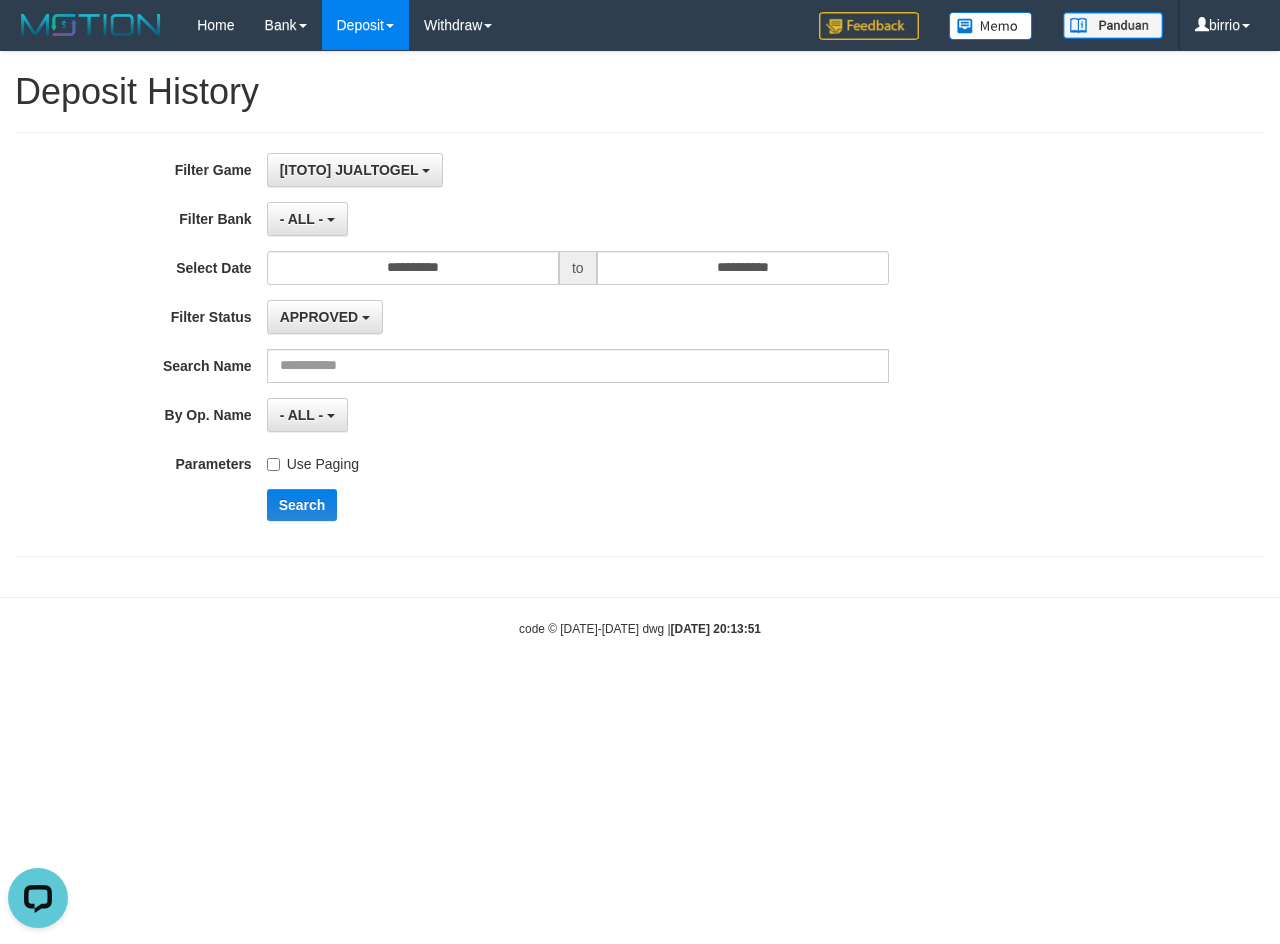 click on "**********" at bounding box center (533, 344) 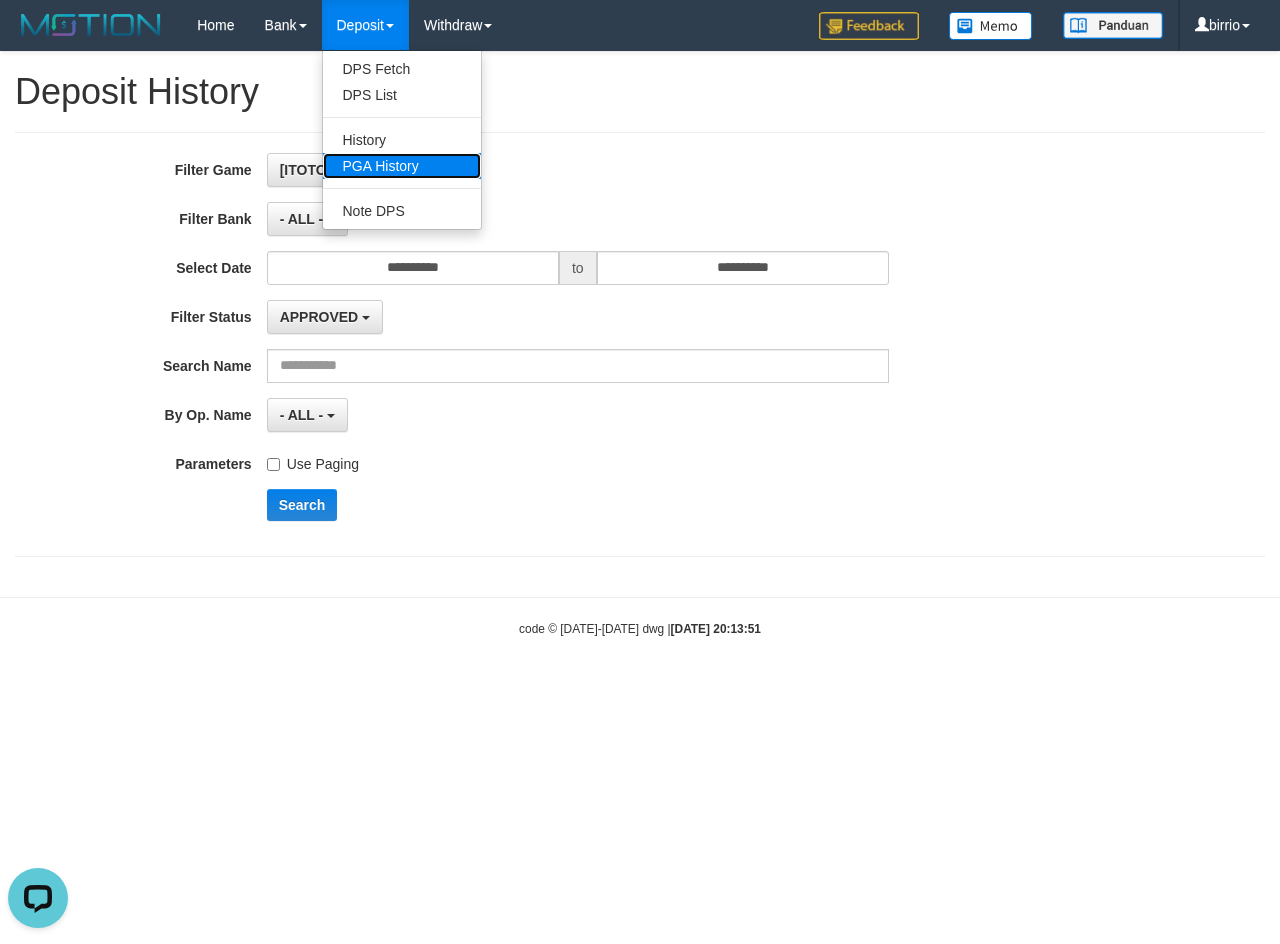click on "PGA History" at bounding box center [402, 166] 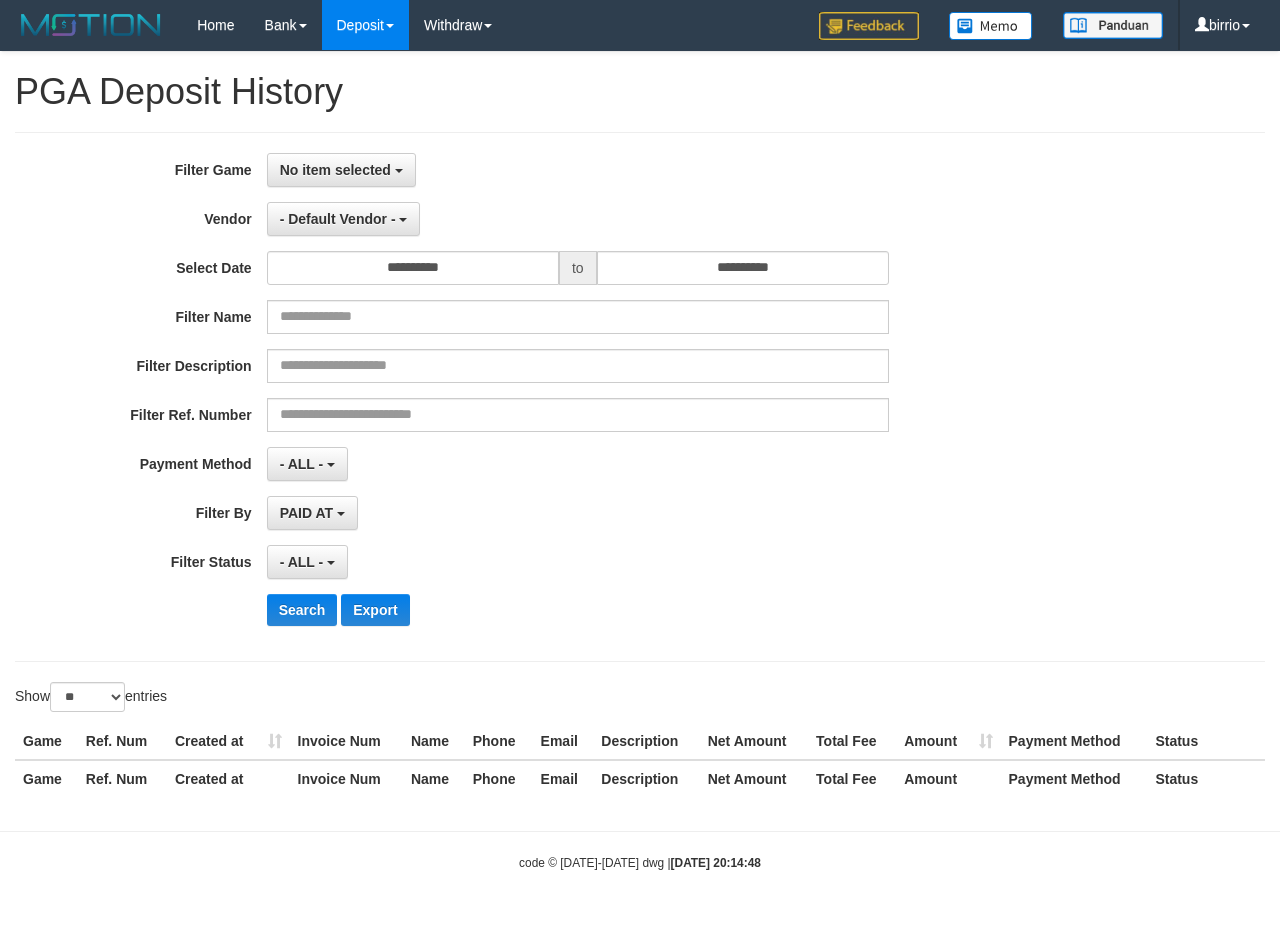 select 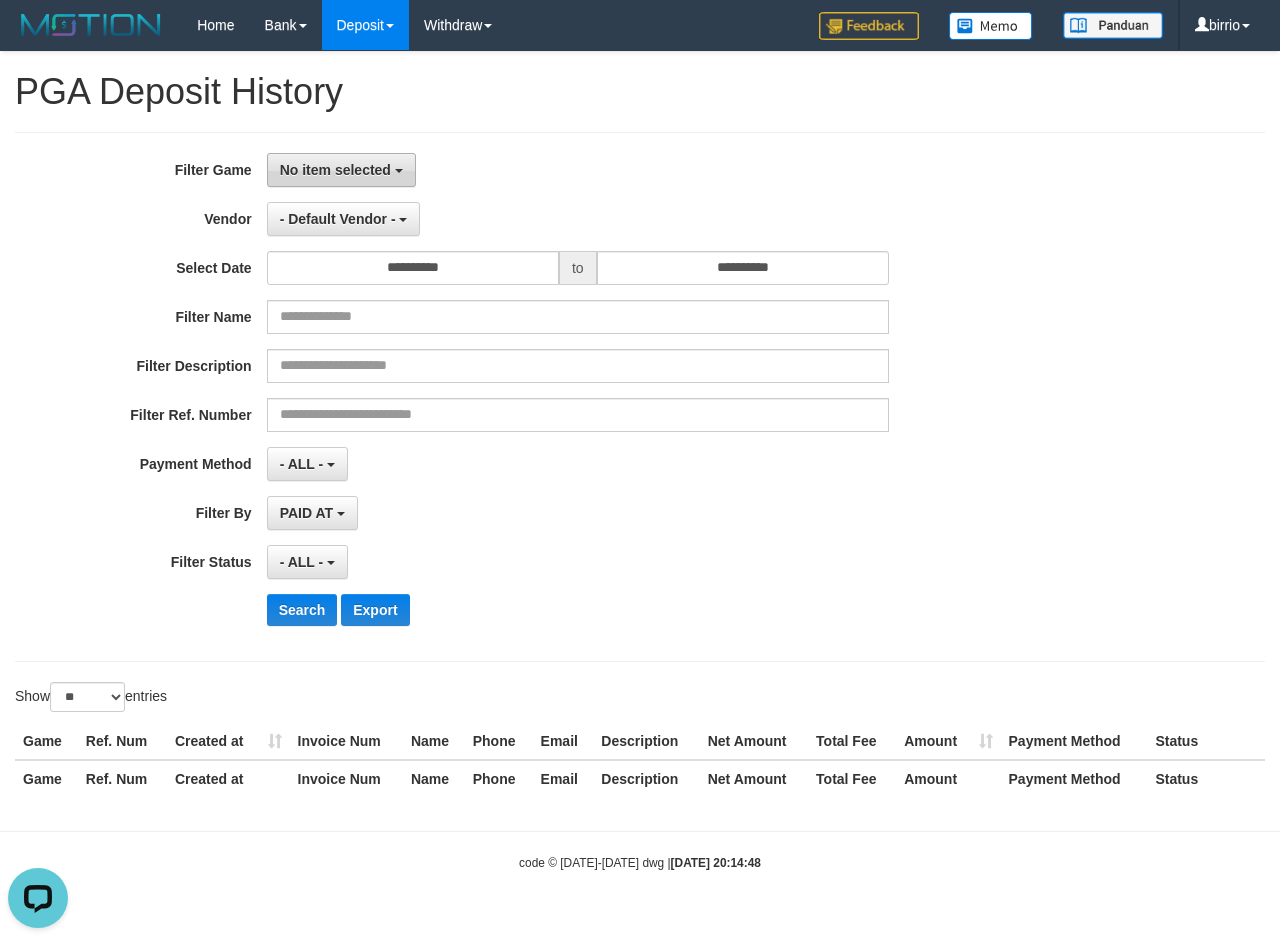 scroll, scrollTop: 0, scrollLeft: 0, axis: both 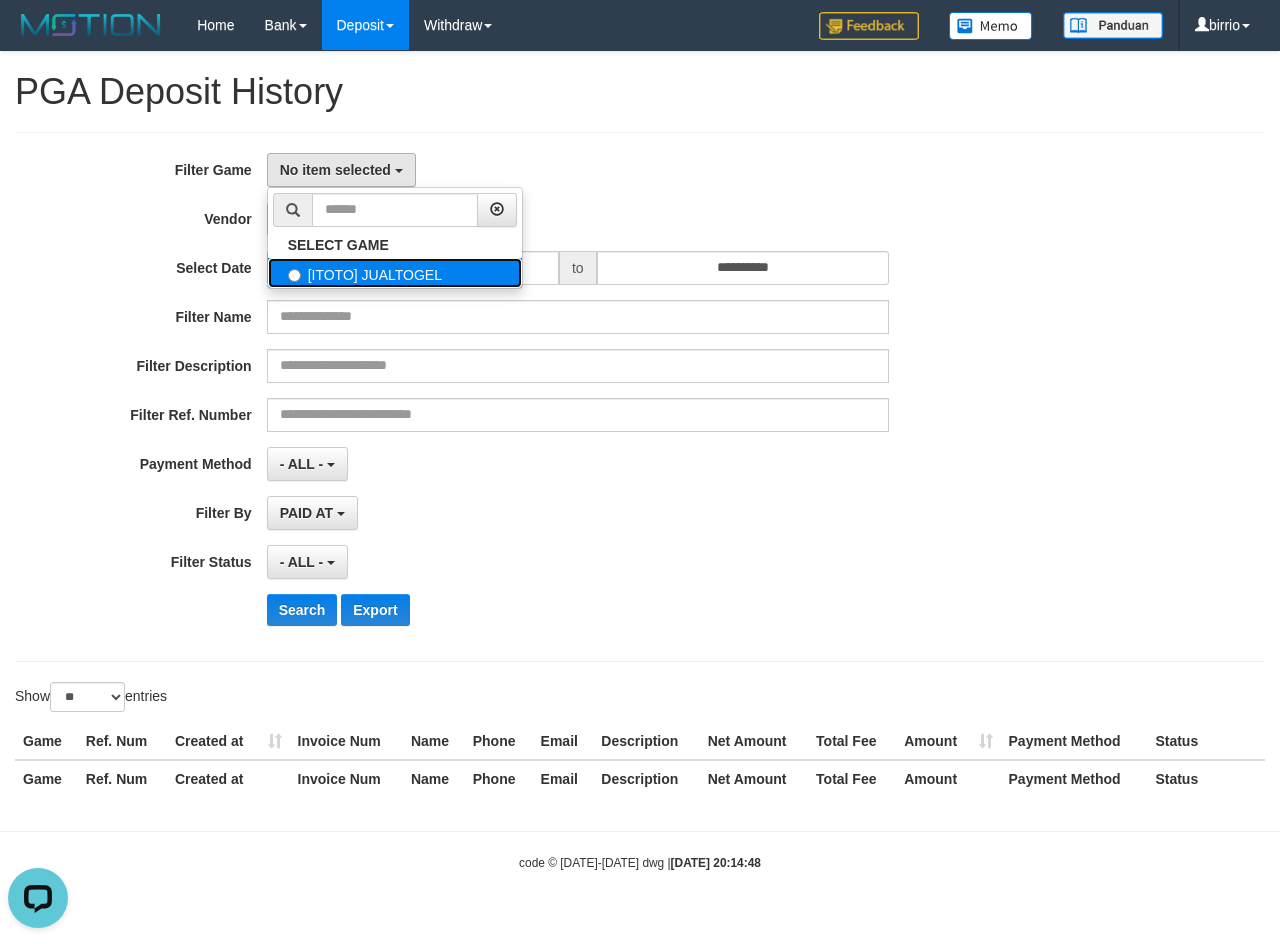 click on "[ITOTO] JUALTOGEL" at bounding box center [395, 273] 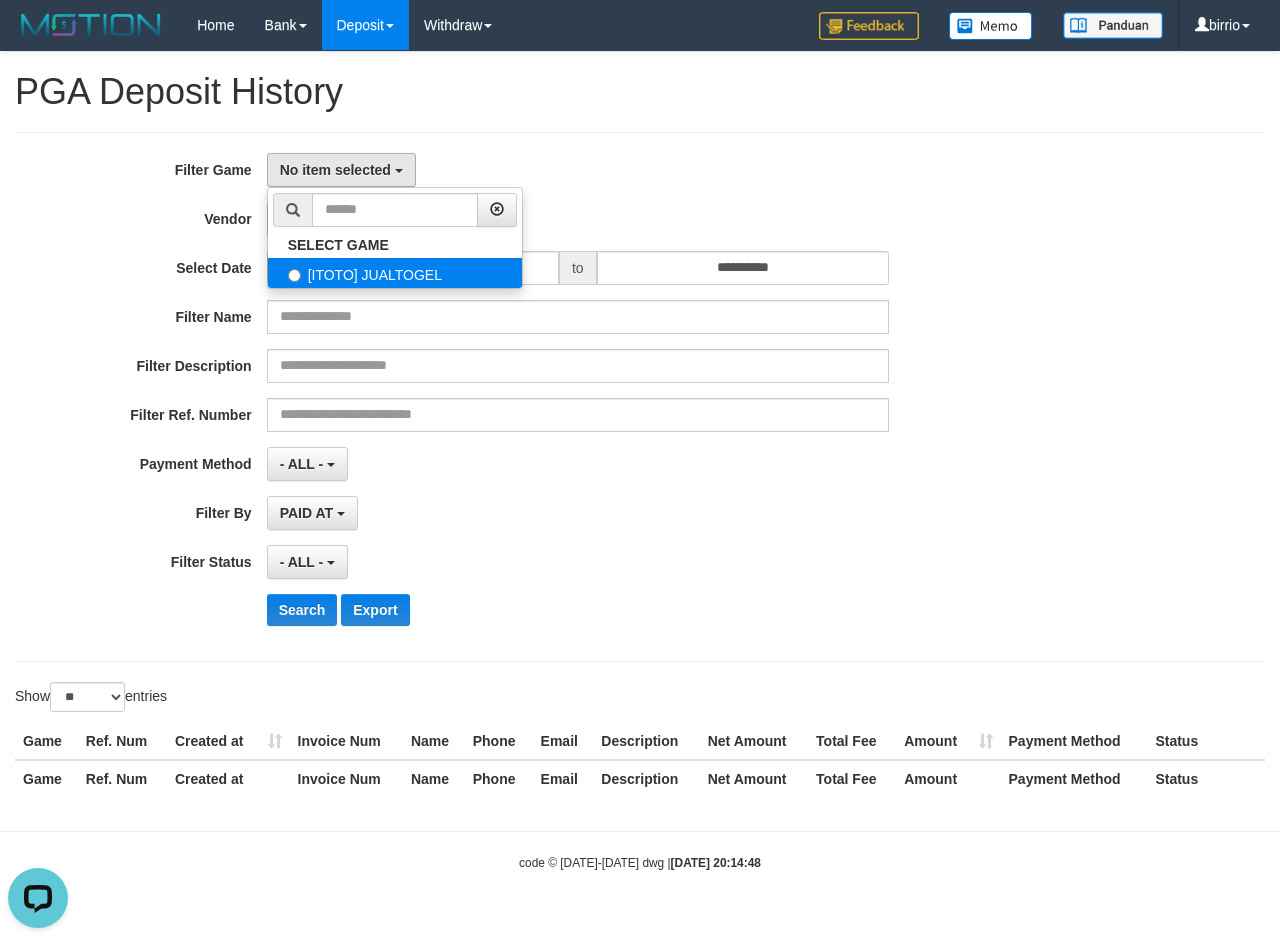 select on "****" 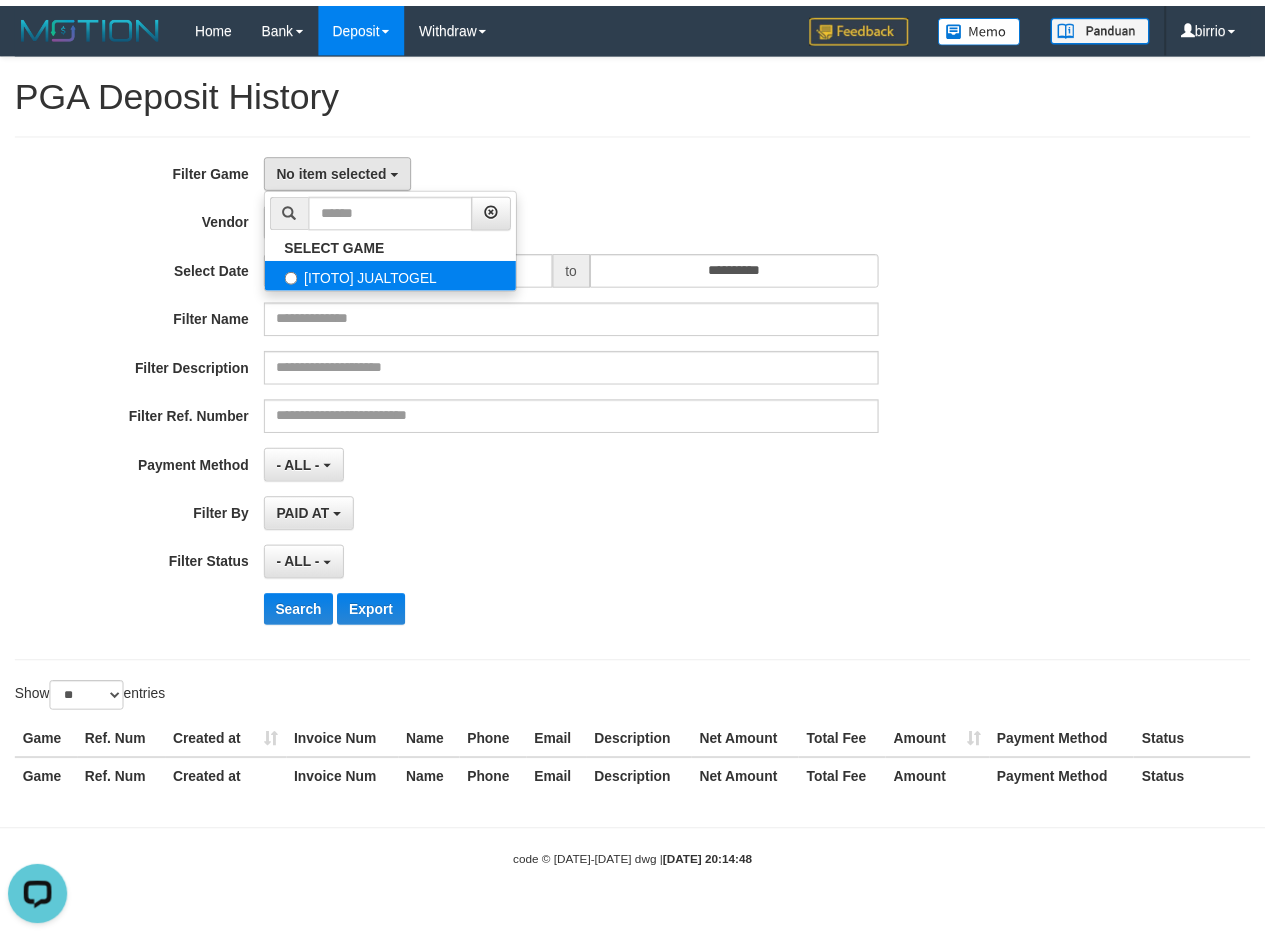 scroll, scrollTop: 18, scrollLeft: 0, axis: vertical 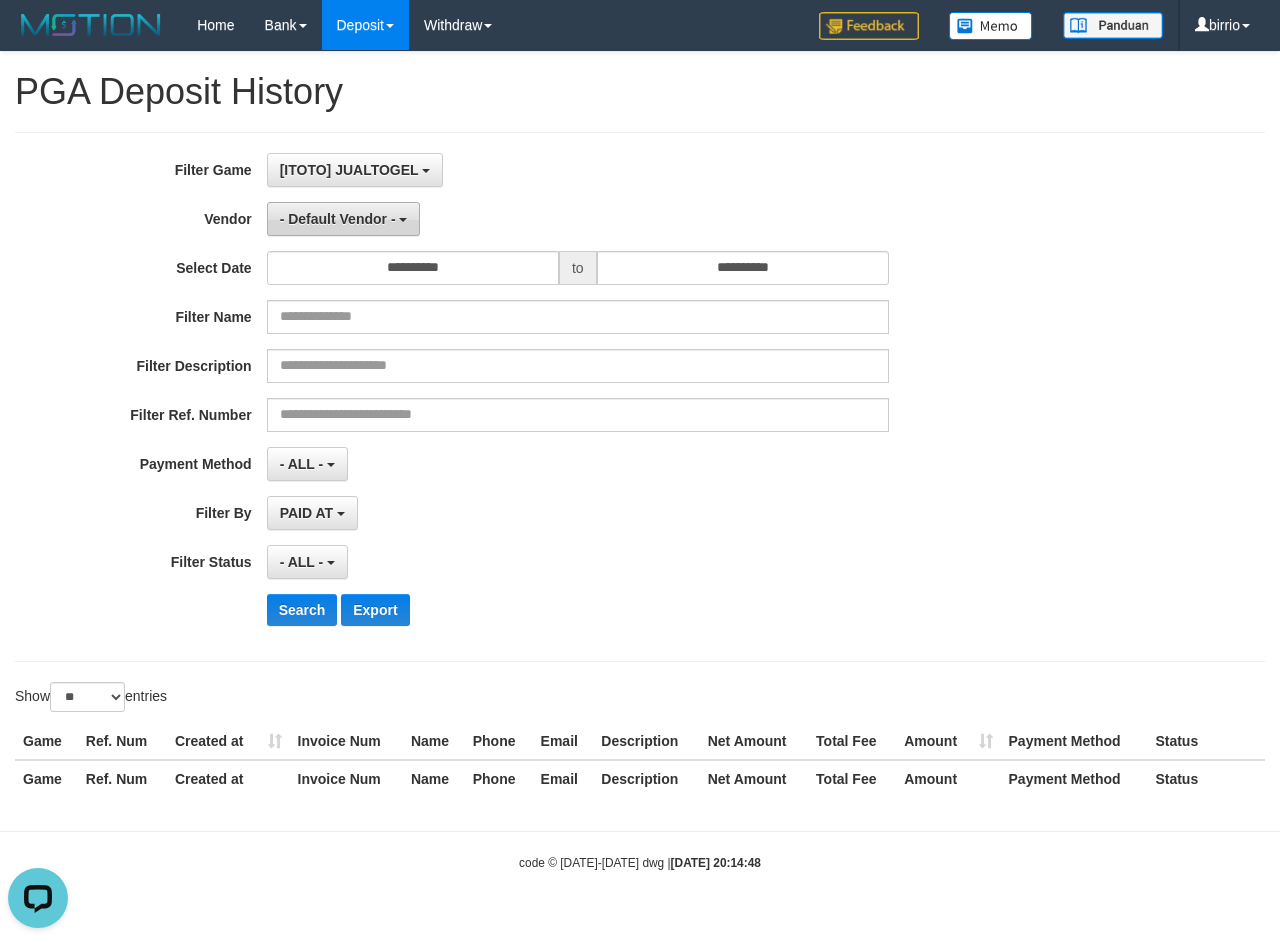 click on "- Default Vendor -" at bounding box center (344, 219) 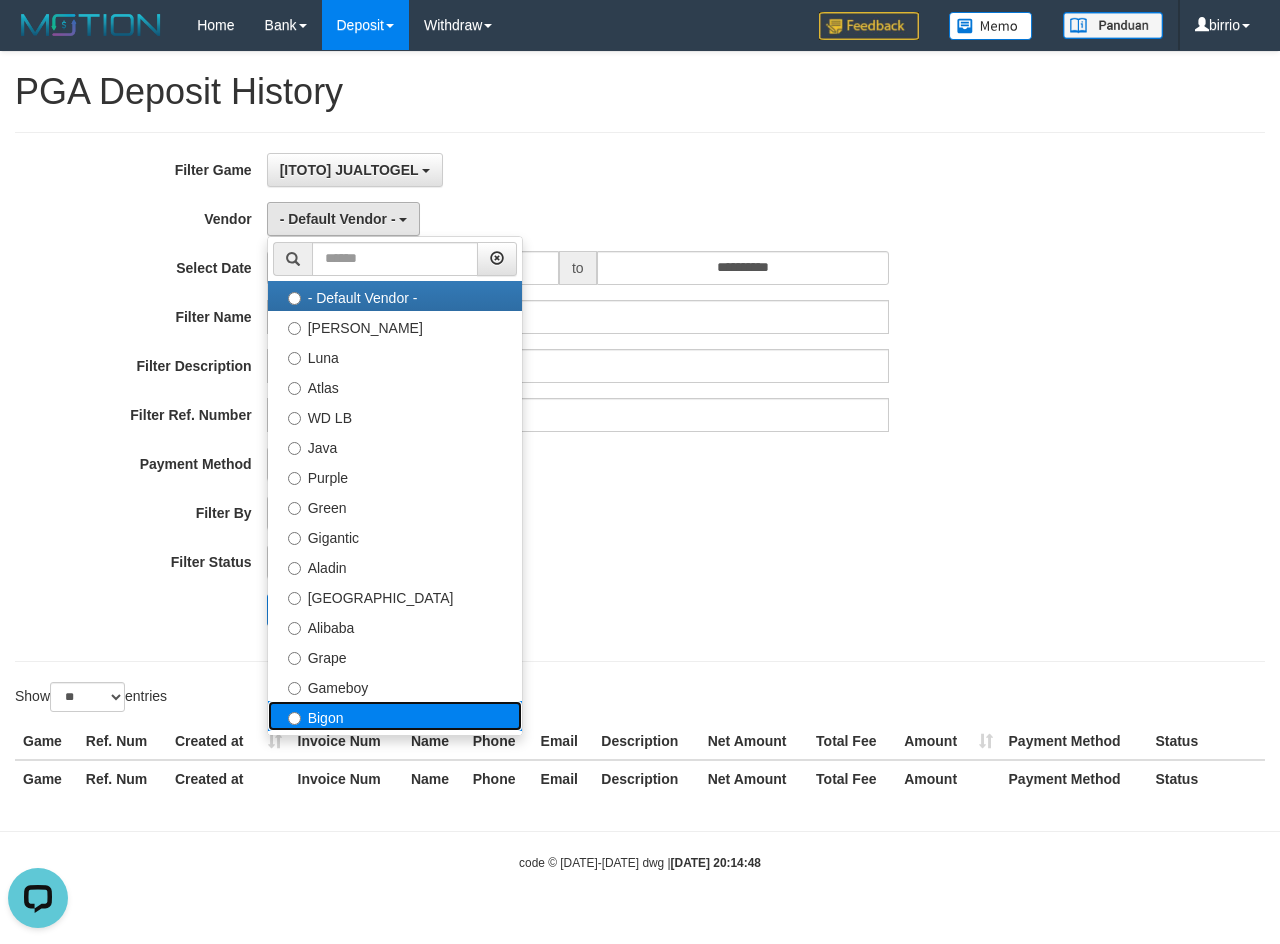 click on "Bigon" at bounding box center [395, 716] 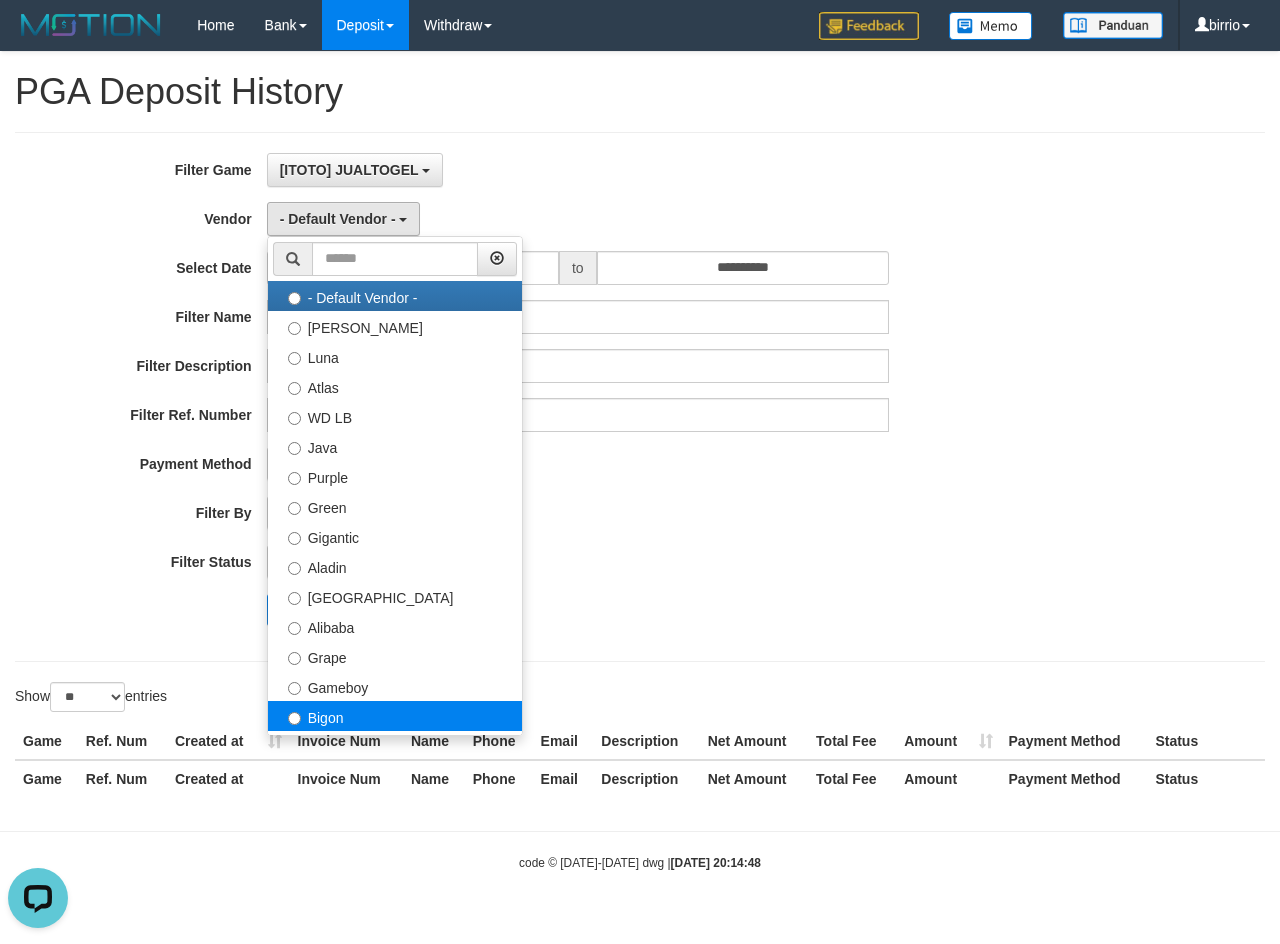select on "**********" 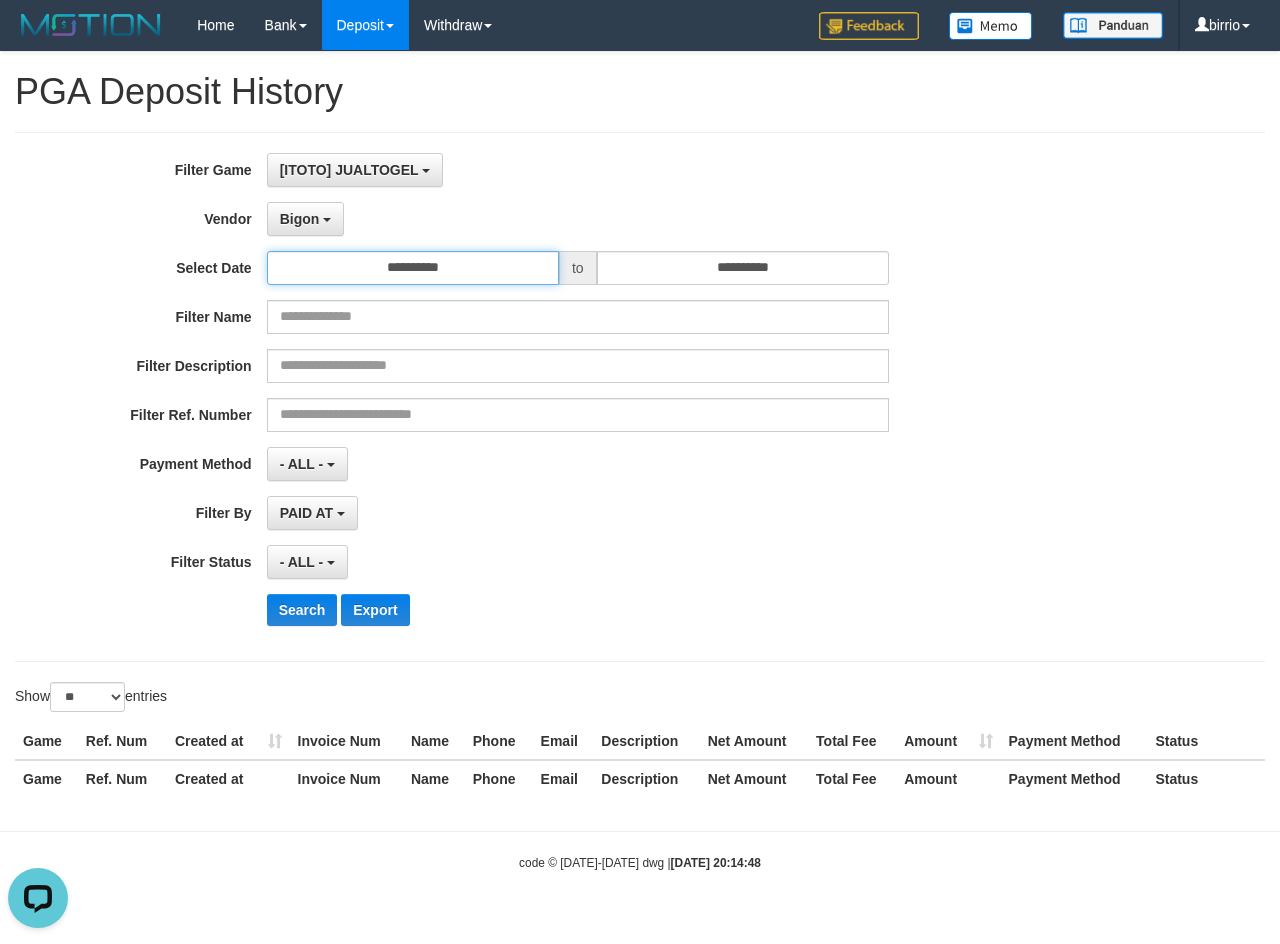 click on "**********" at bounding box center (413, 268) 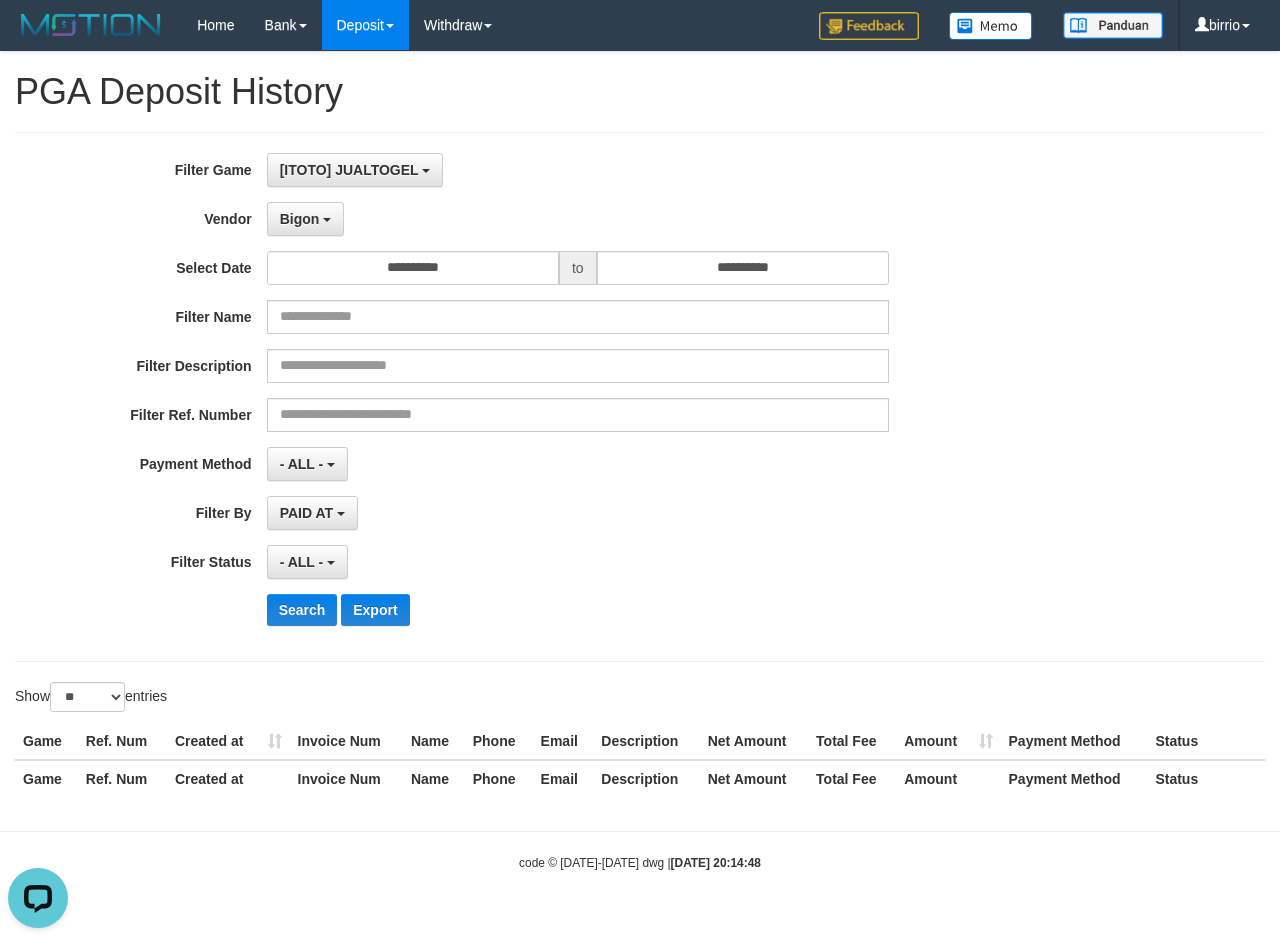 drag, startPoint x: 667, startPoint y: 541, endPoint x: 698, endPoint y: 298, distance: 244.96939 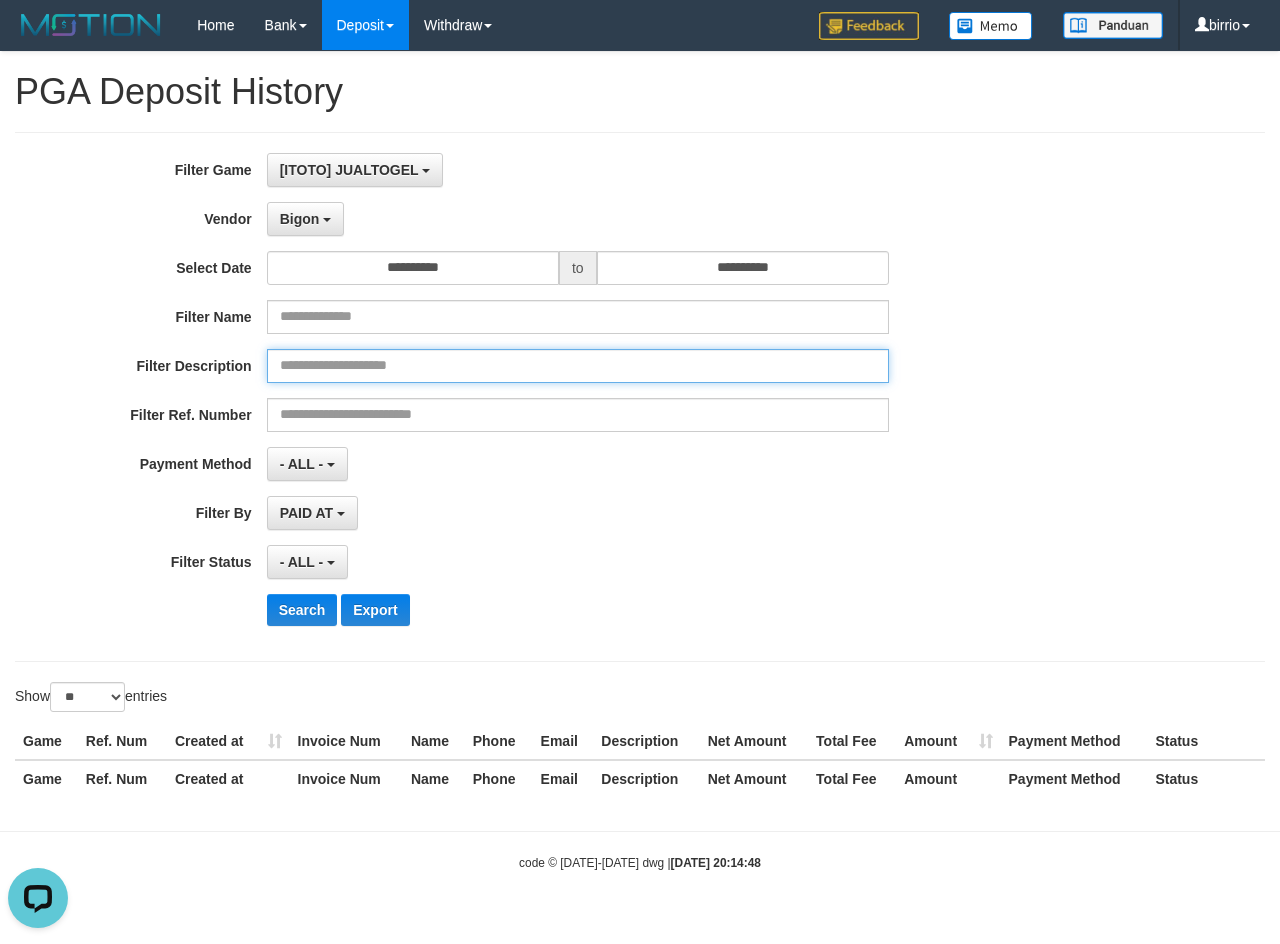 click at bounding box center (578, 366) 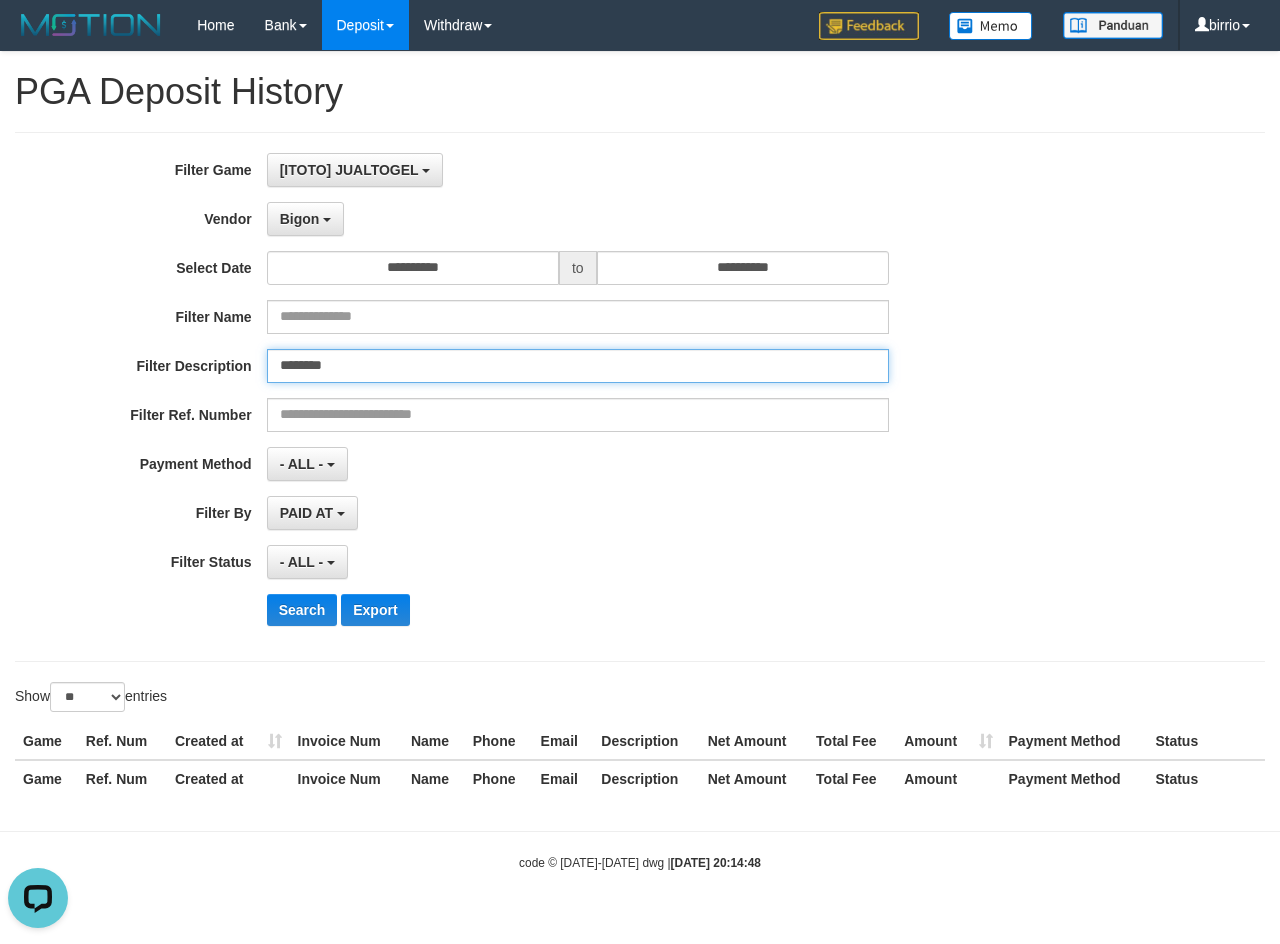 type on "********" 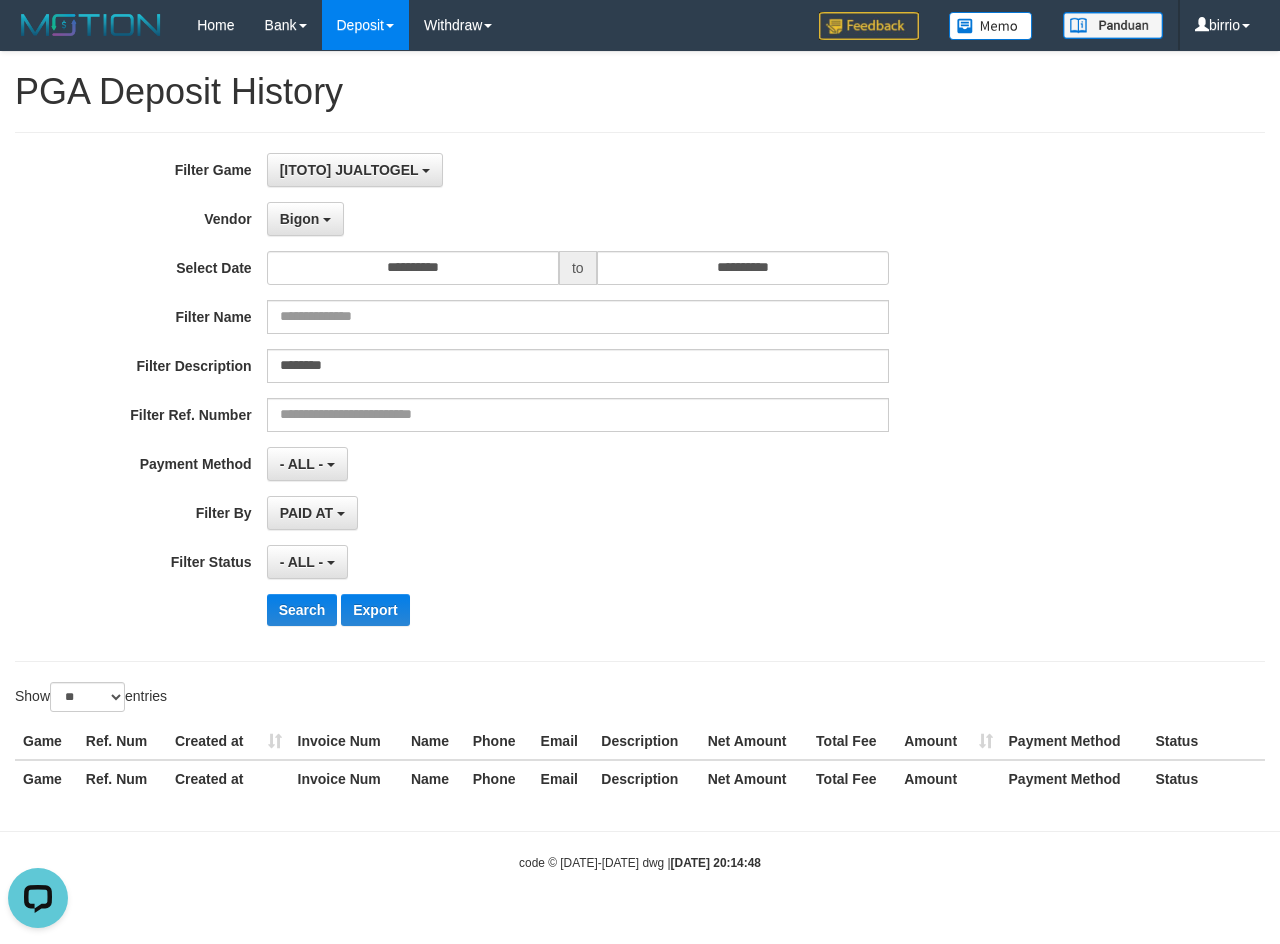 click on "**********" at bounding box center (533, 397) 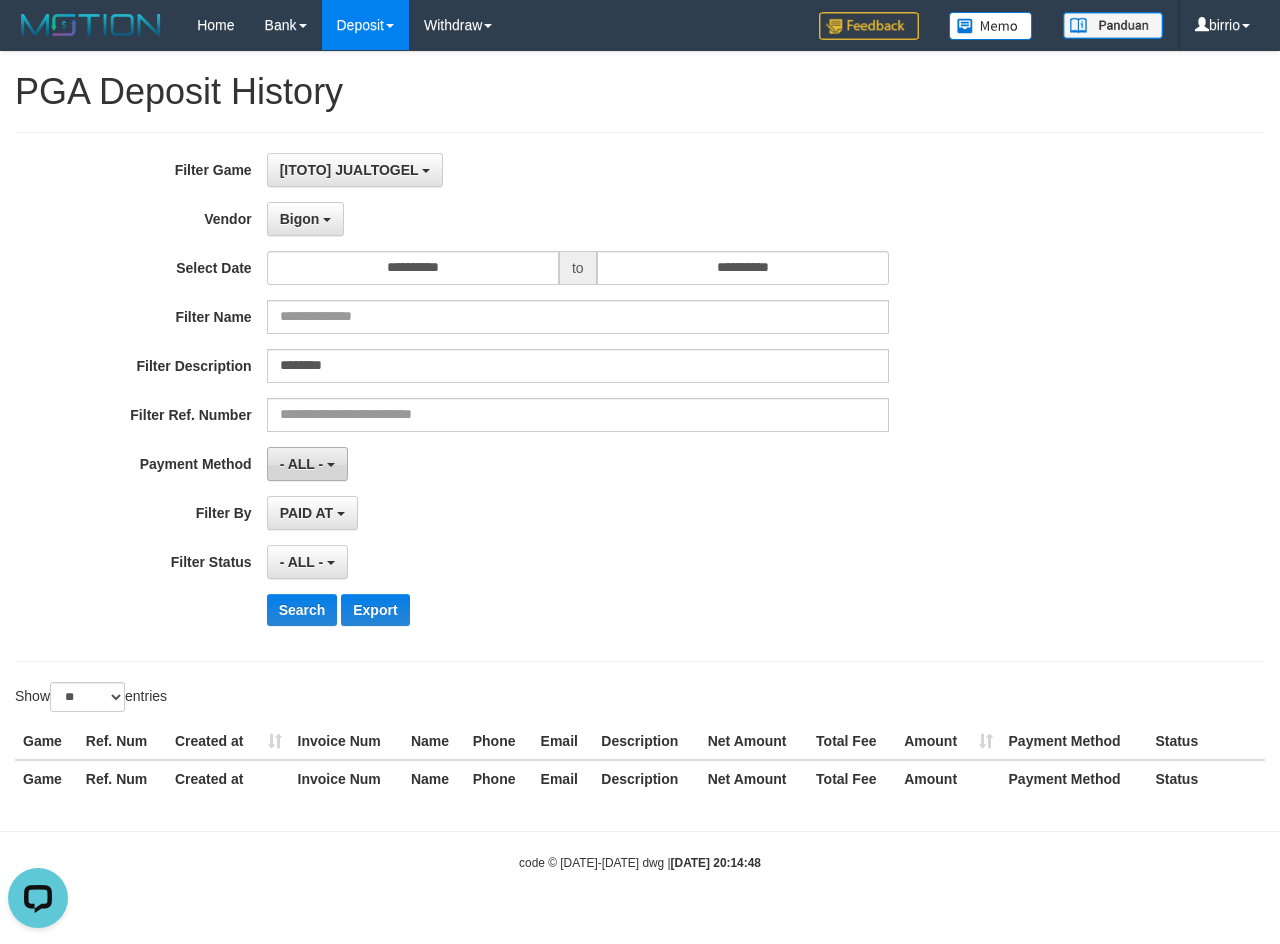 click on "- ALL -" at bounding box center (307, 464) 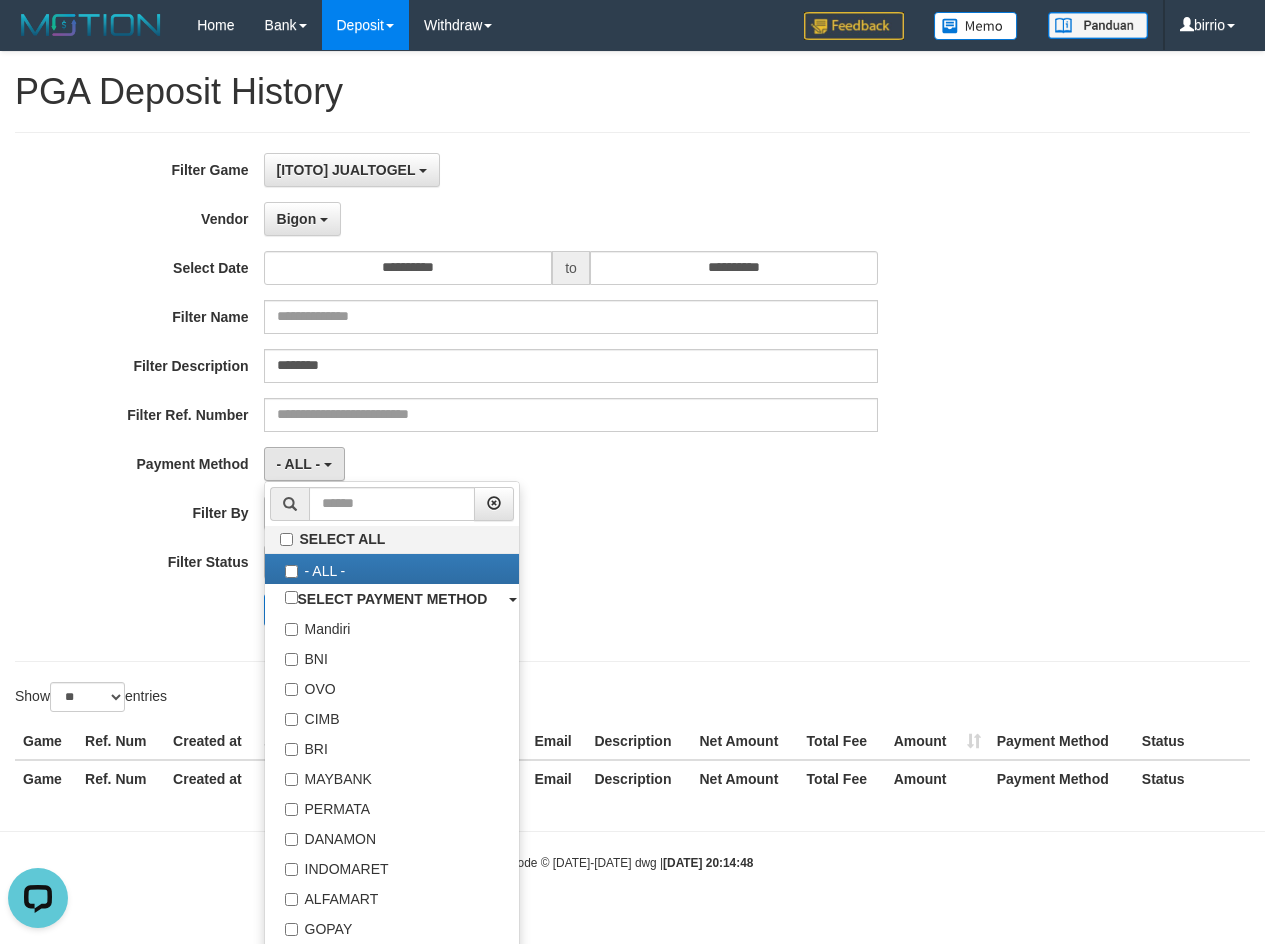 click on "**********" at bounding box center [527, 397] 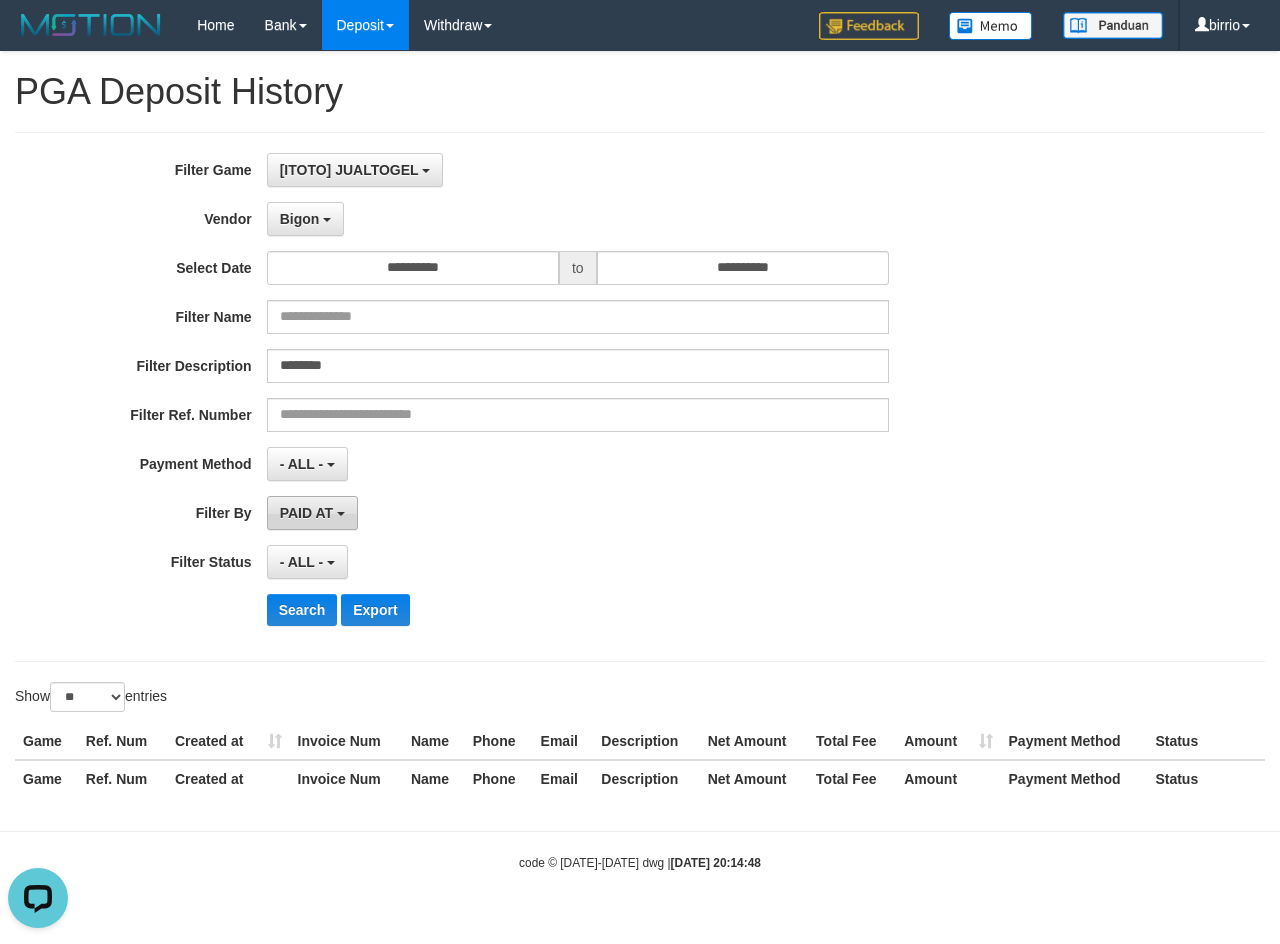 click on "PAID AT" at bounding box center (312, 513) 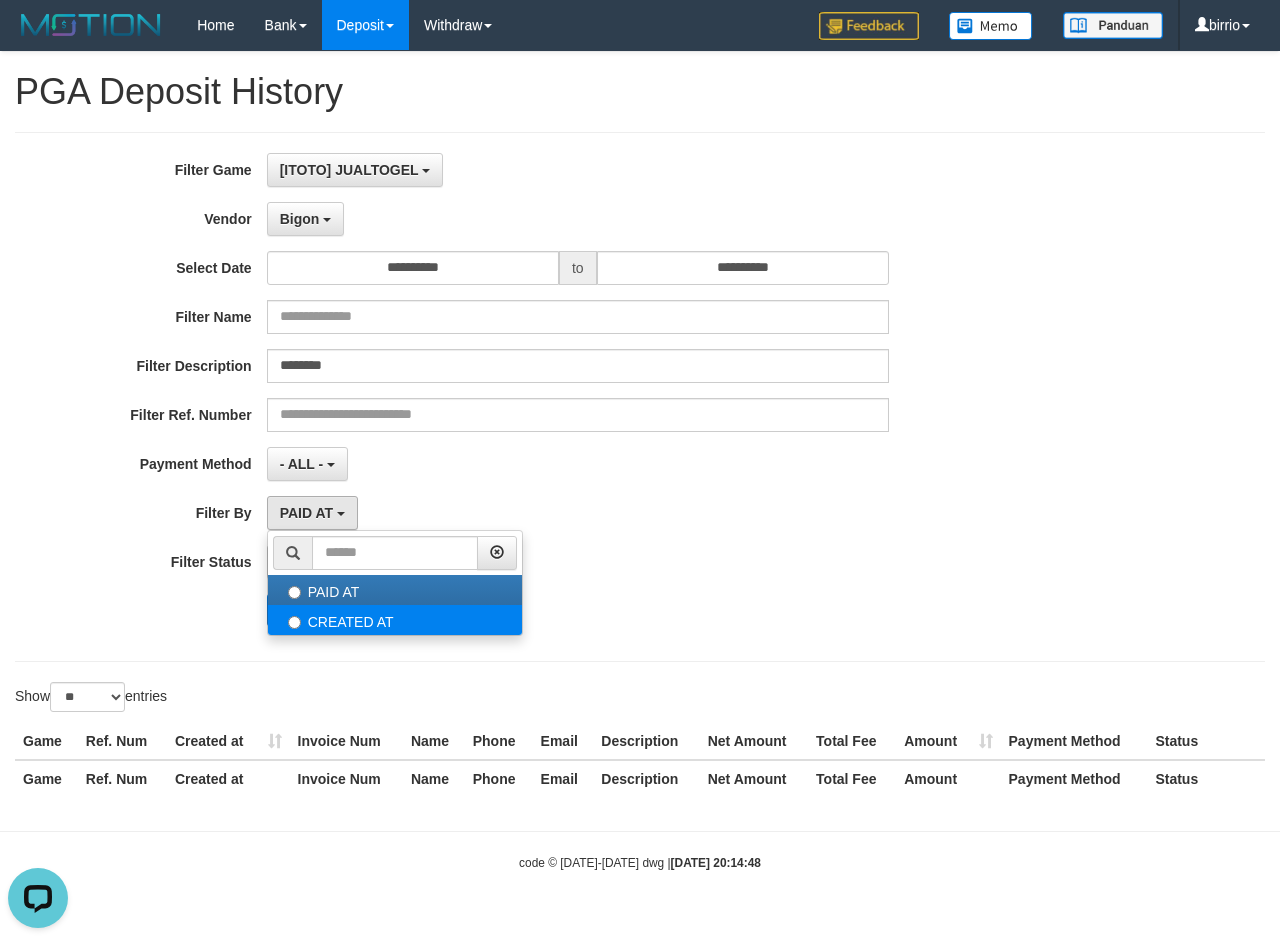 drag, startPoint x: 410, startPoint y: 598, endPoint x: 411, endPoint y: 627, distance: 29.017237 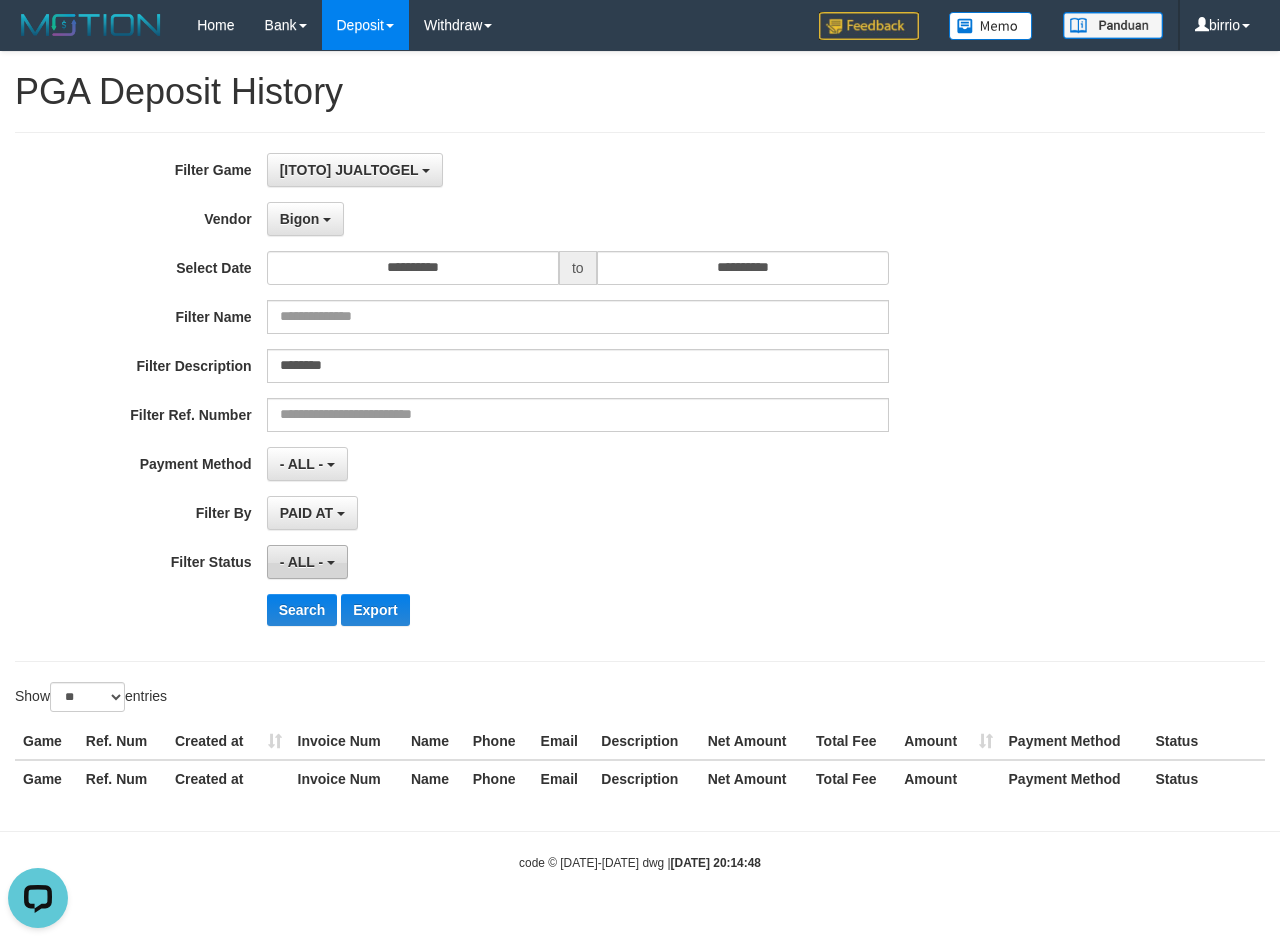 click on "- ALL -" at bounding box center (307, 562) 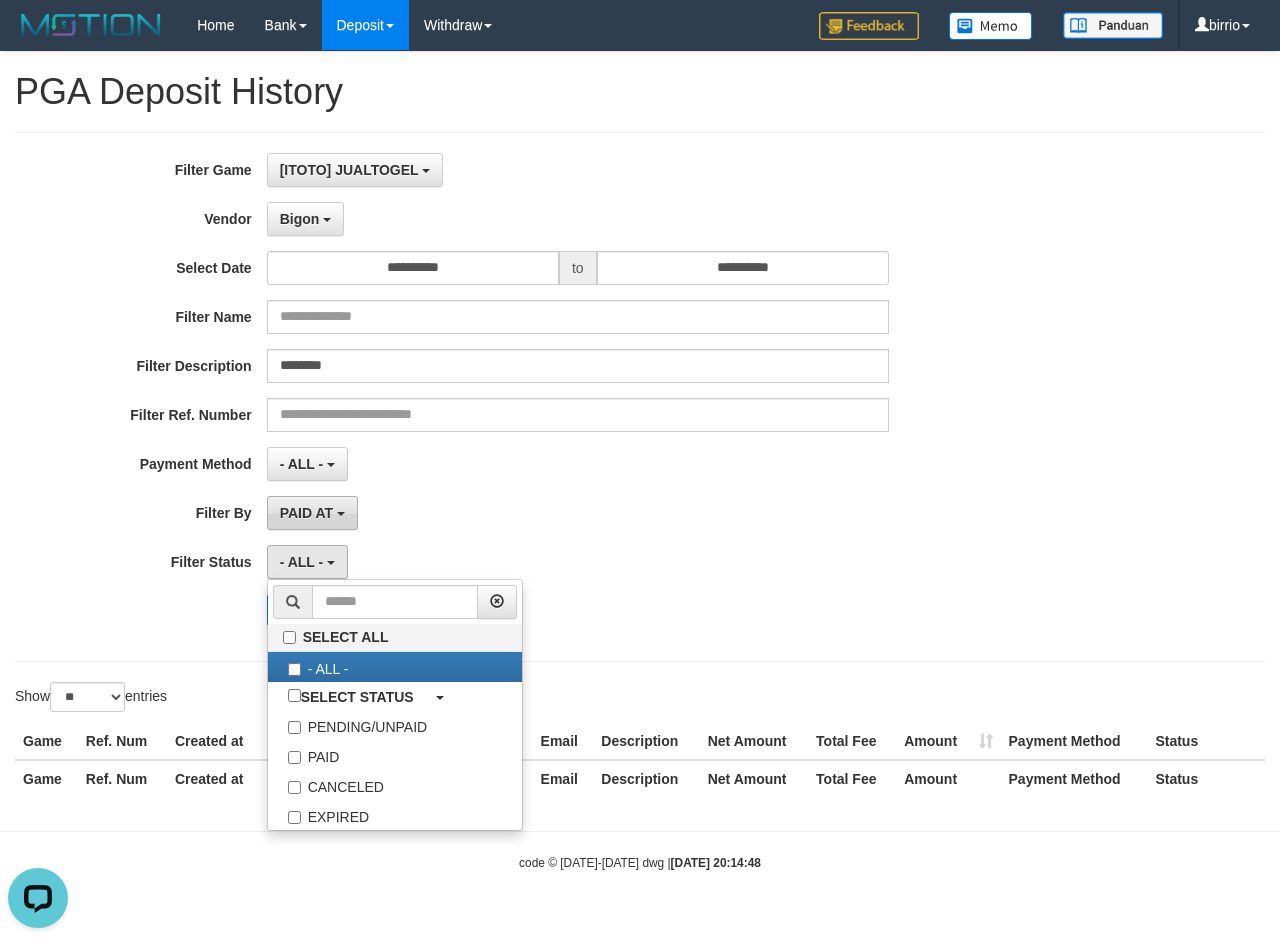 click on "PAID AT" at bounding box center [306, 513] 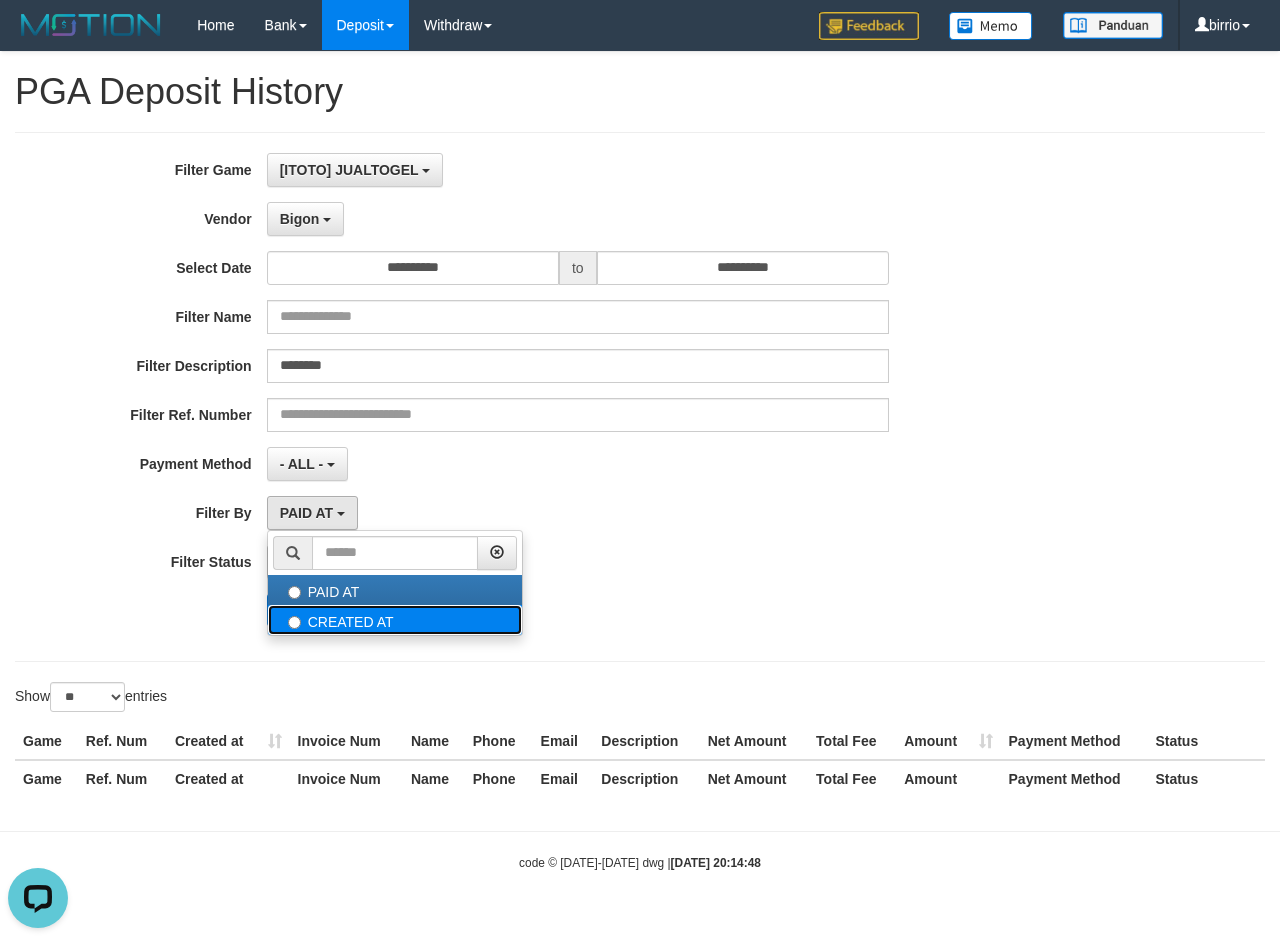 click on "CREATED AT" at bounding box center (395, 620) 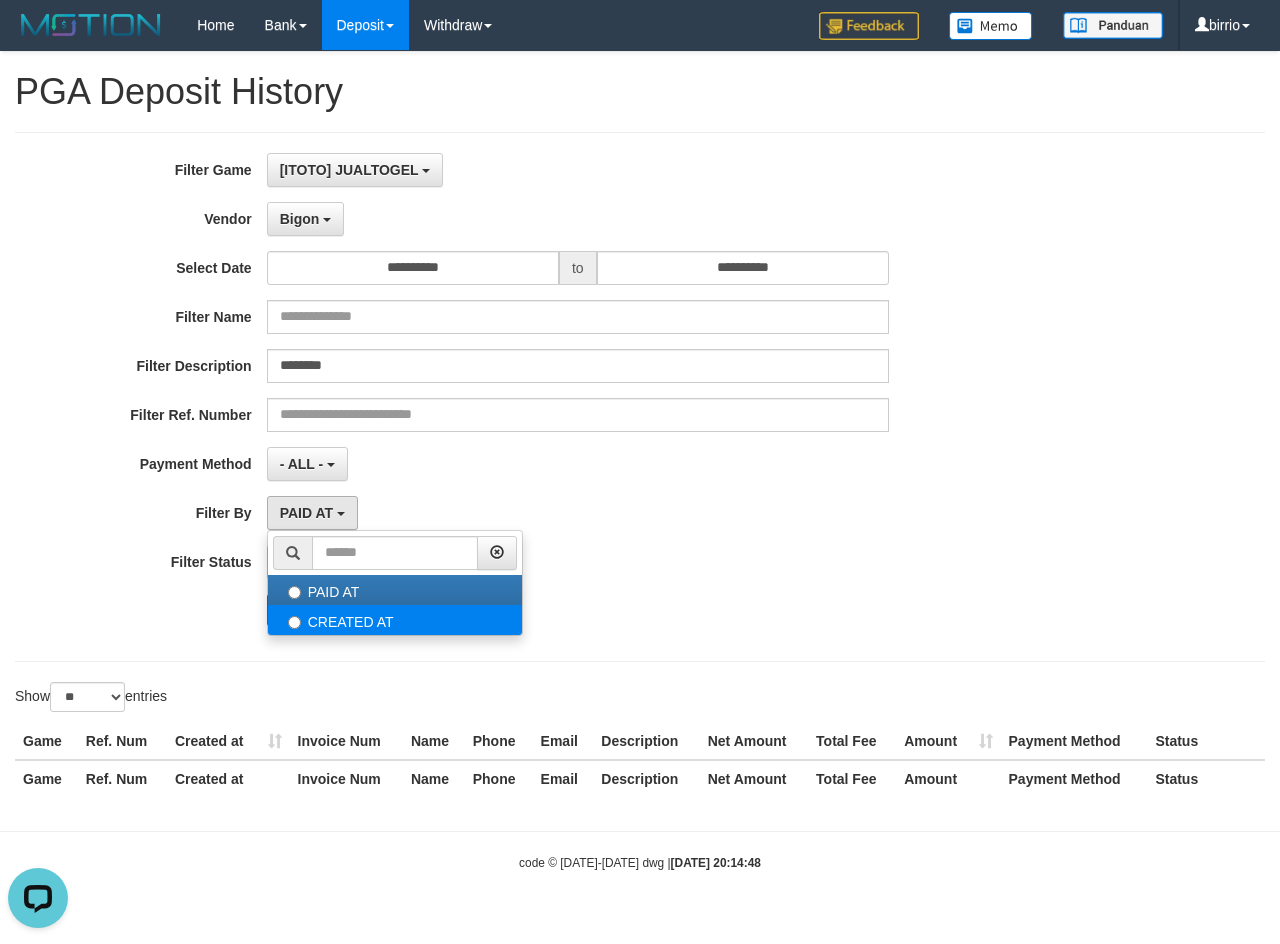 select on "*" 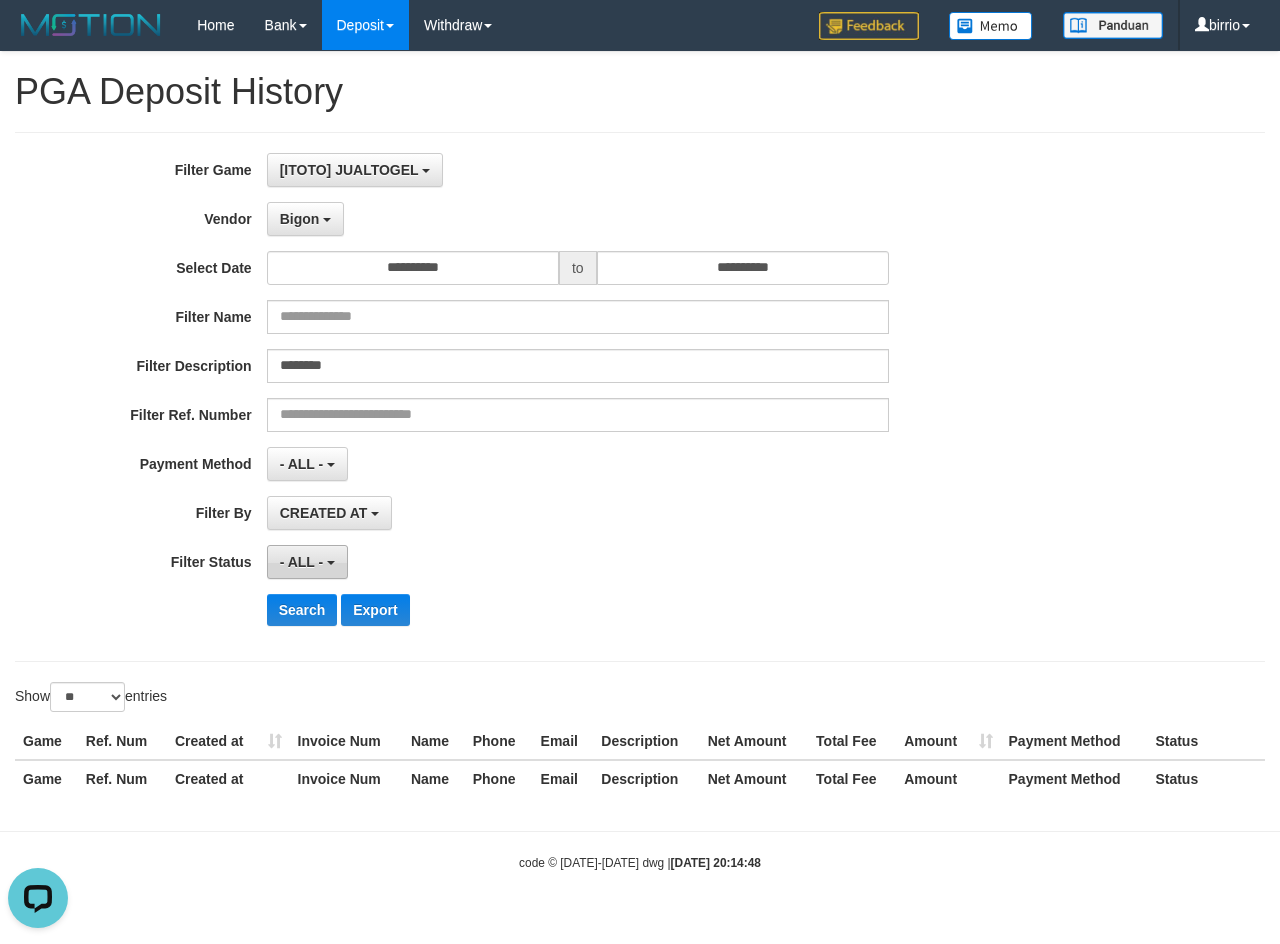 click on "- ALL -" at bounding box center [302, 562] 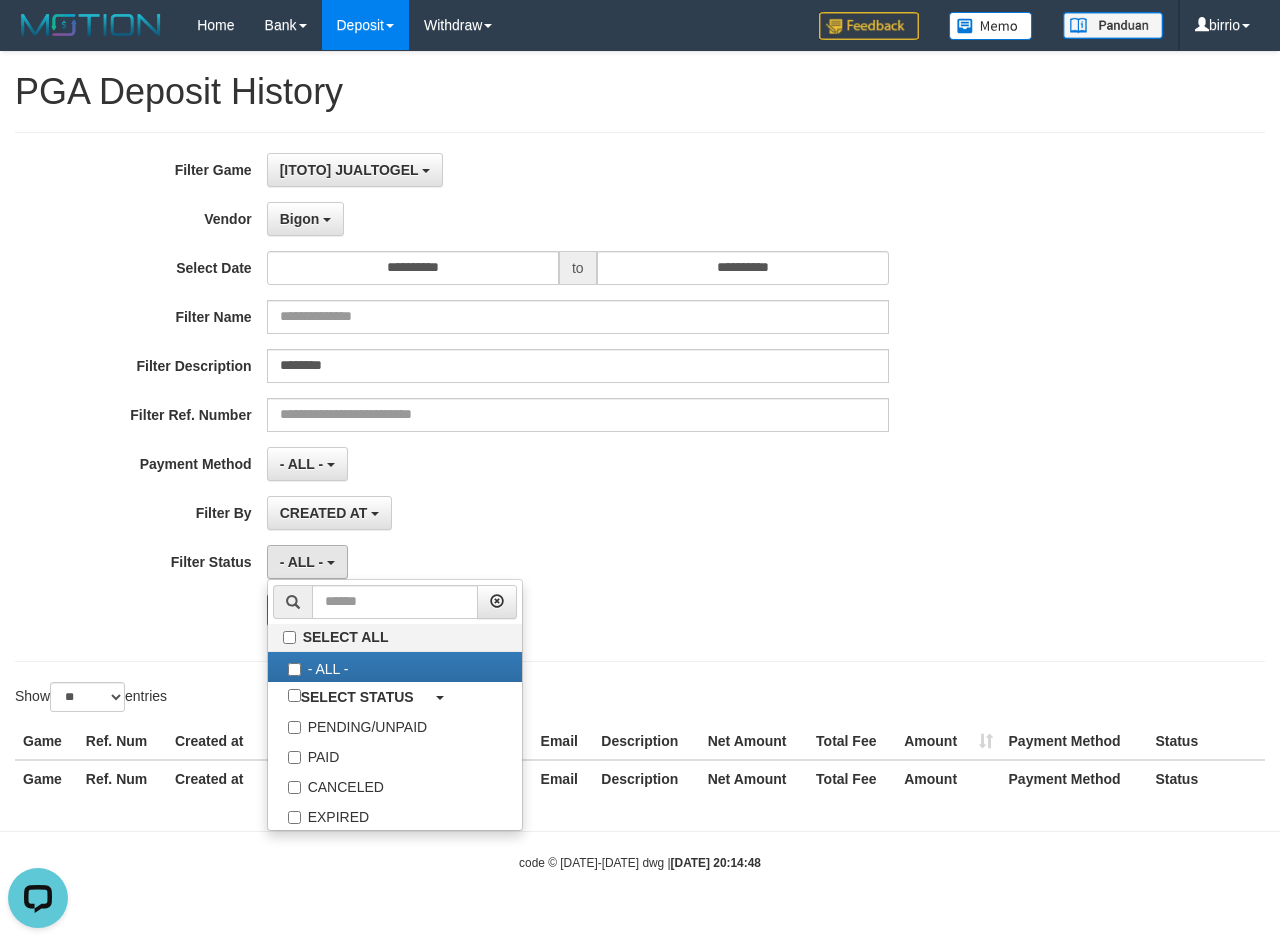 click on "CREATED AT
PAID AT
CREATED AT" at bounding box center (578, 513) 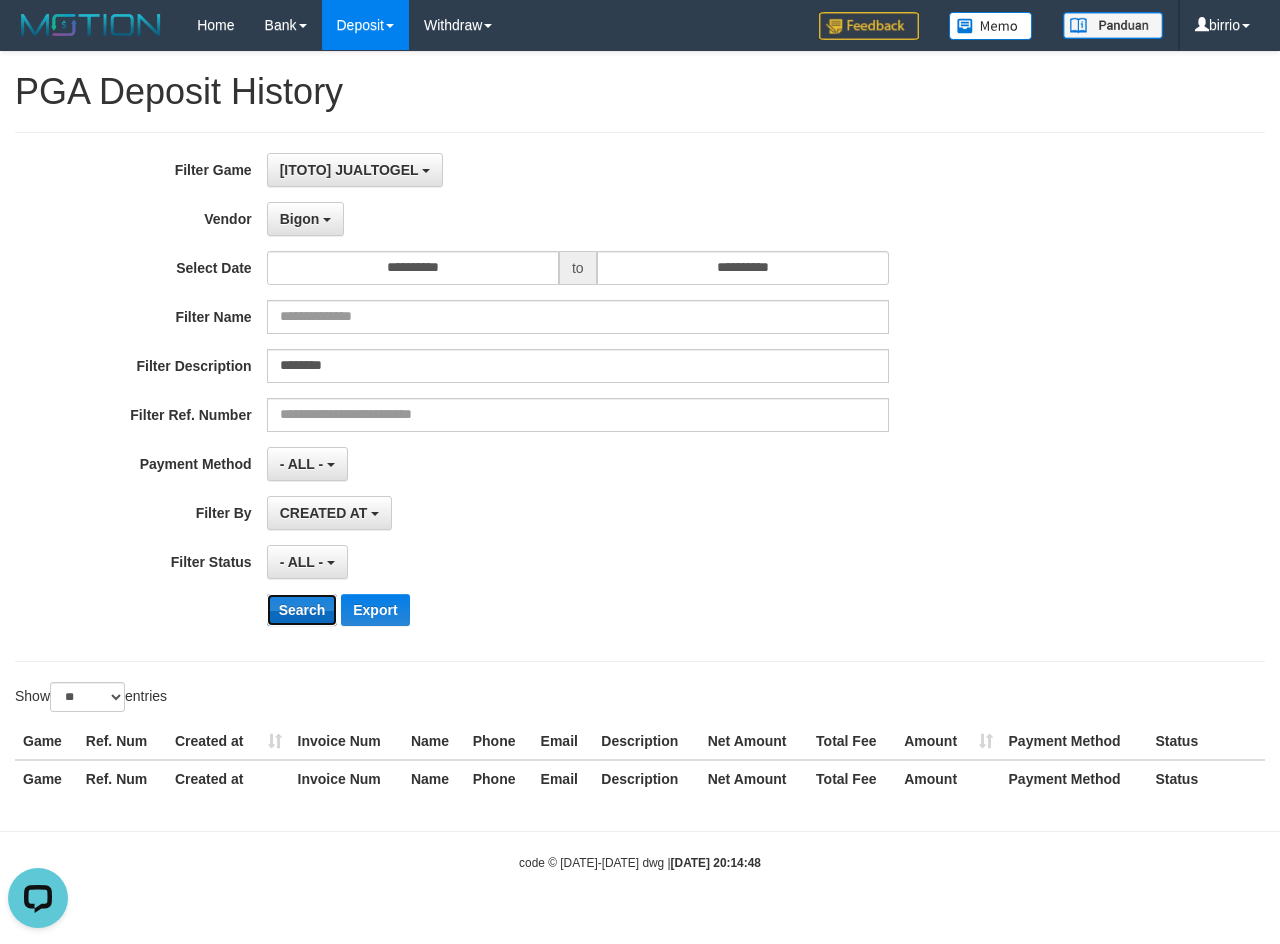 click on "Search" at bounding box center [302, 610] 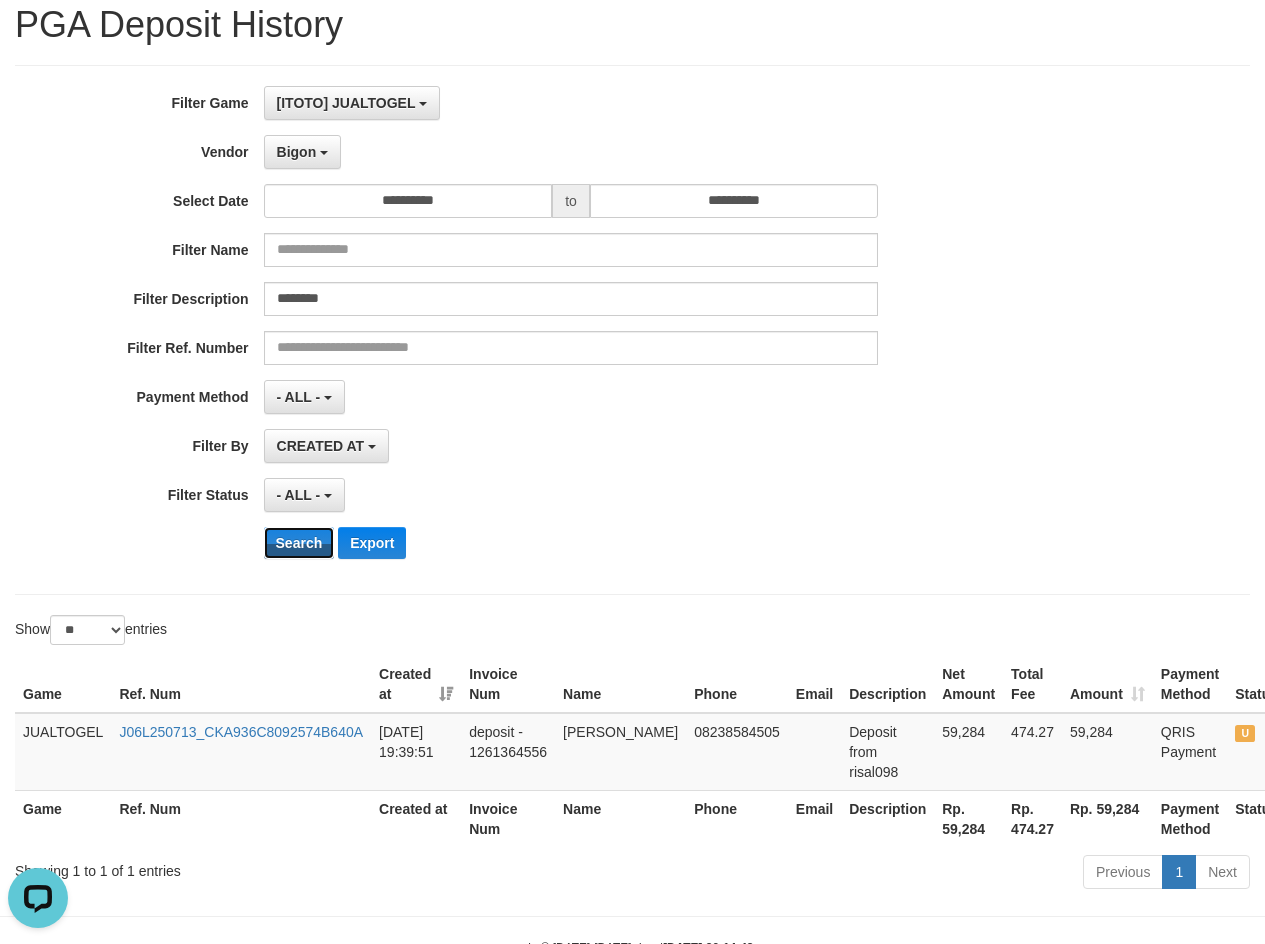 scroll, scrollTop: 130, scrollLeft: 0, axis: vertical 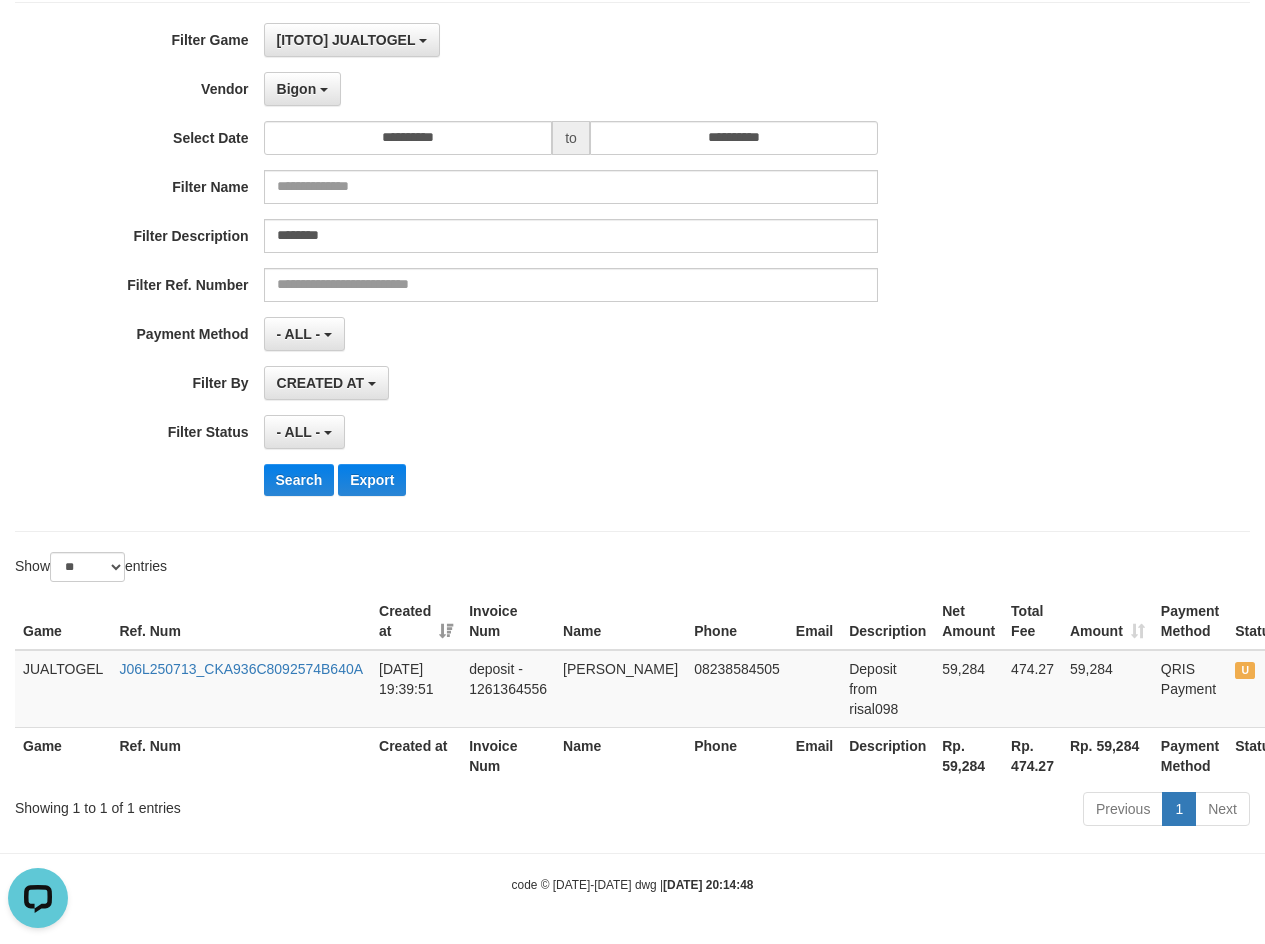 click on "Invoice Num" at bounding box center [508, 755] 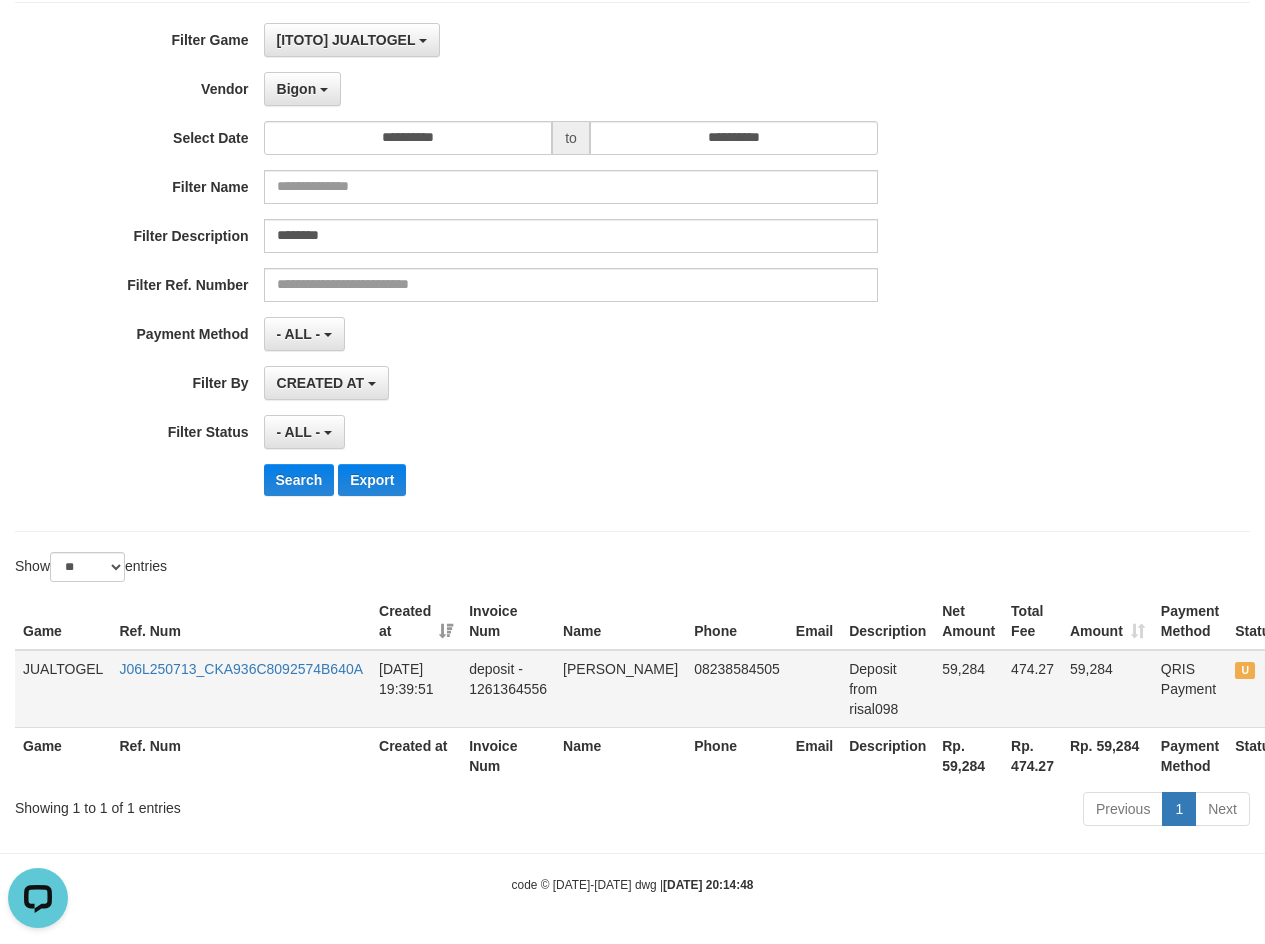 click on "59,284" at bounding box center [968, 689] 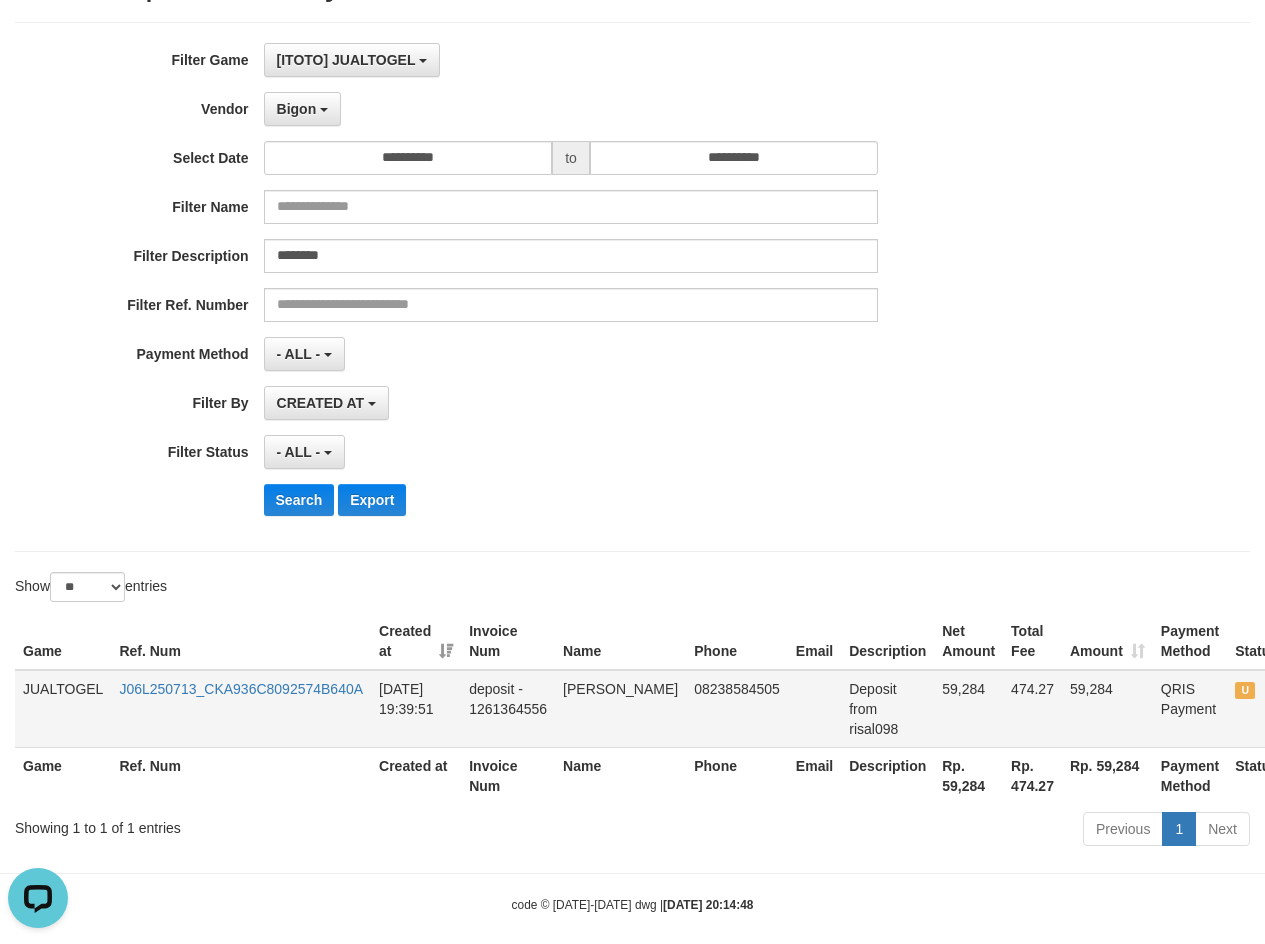 scroll, scrollTop: 130, scrollLeft: 0, axis: vertical 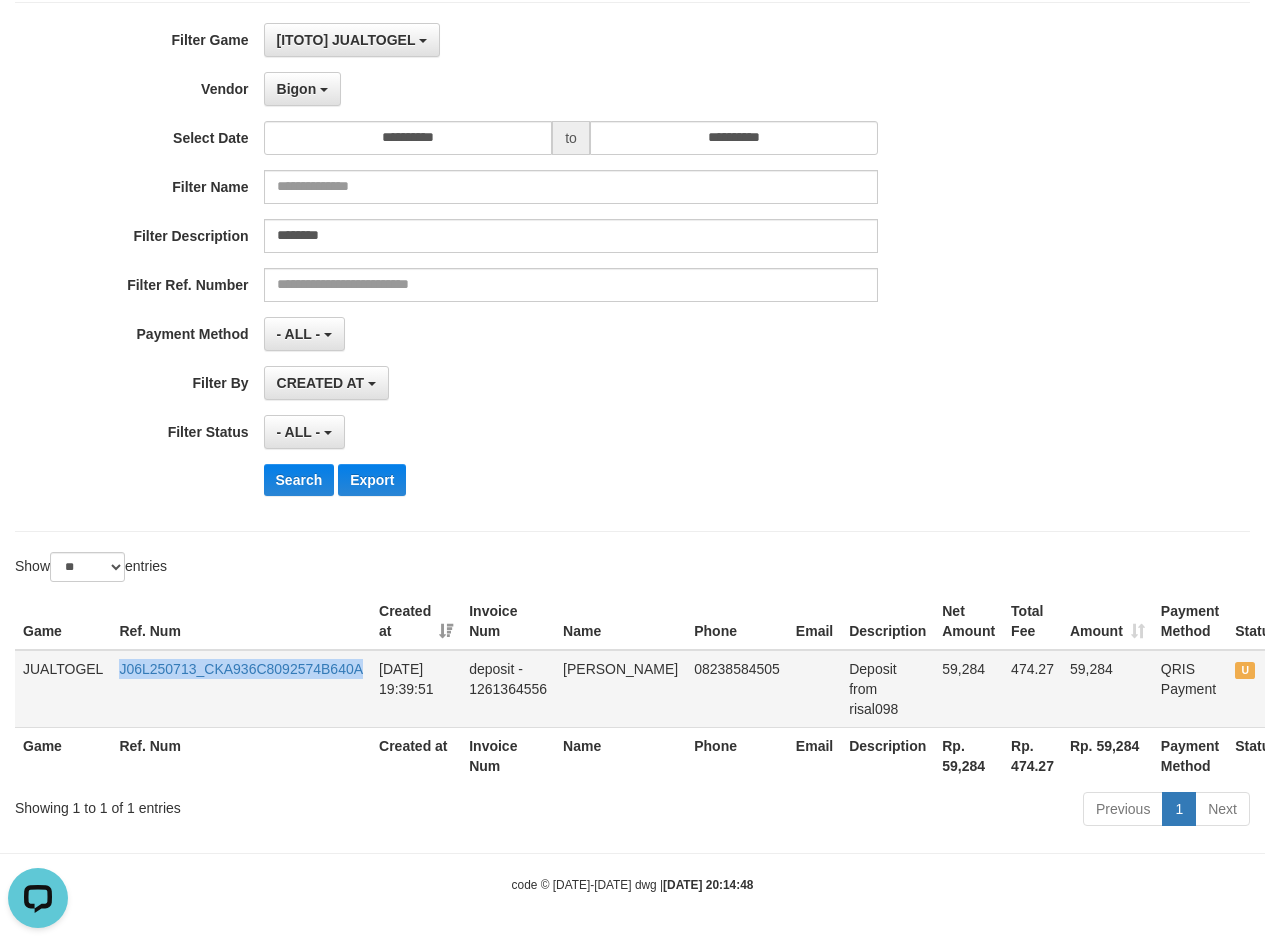 drag, startPoint x: 113, startPoint y: 668, endPoint x: 367, endPoint y: 669, distance: 254.00197 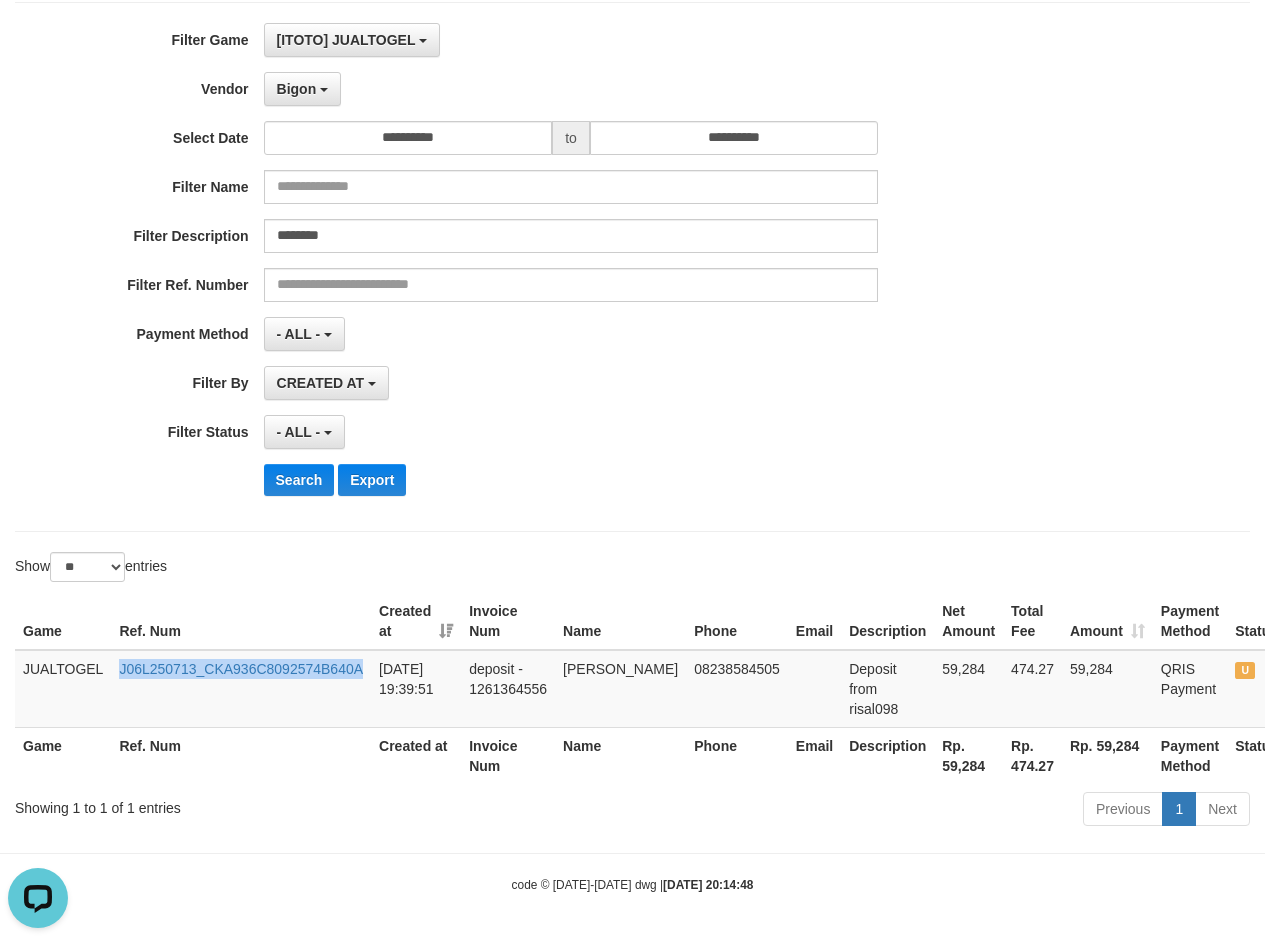 copy on "J06L250713_CKA936C8092574B640A" 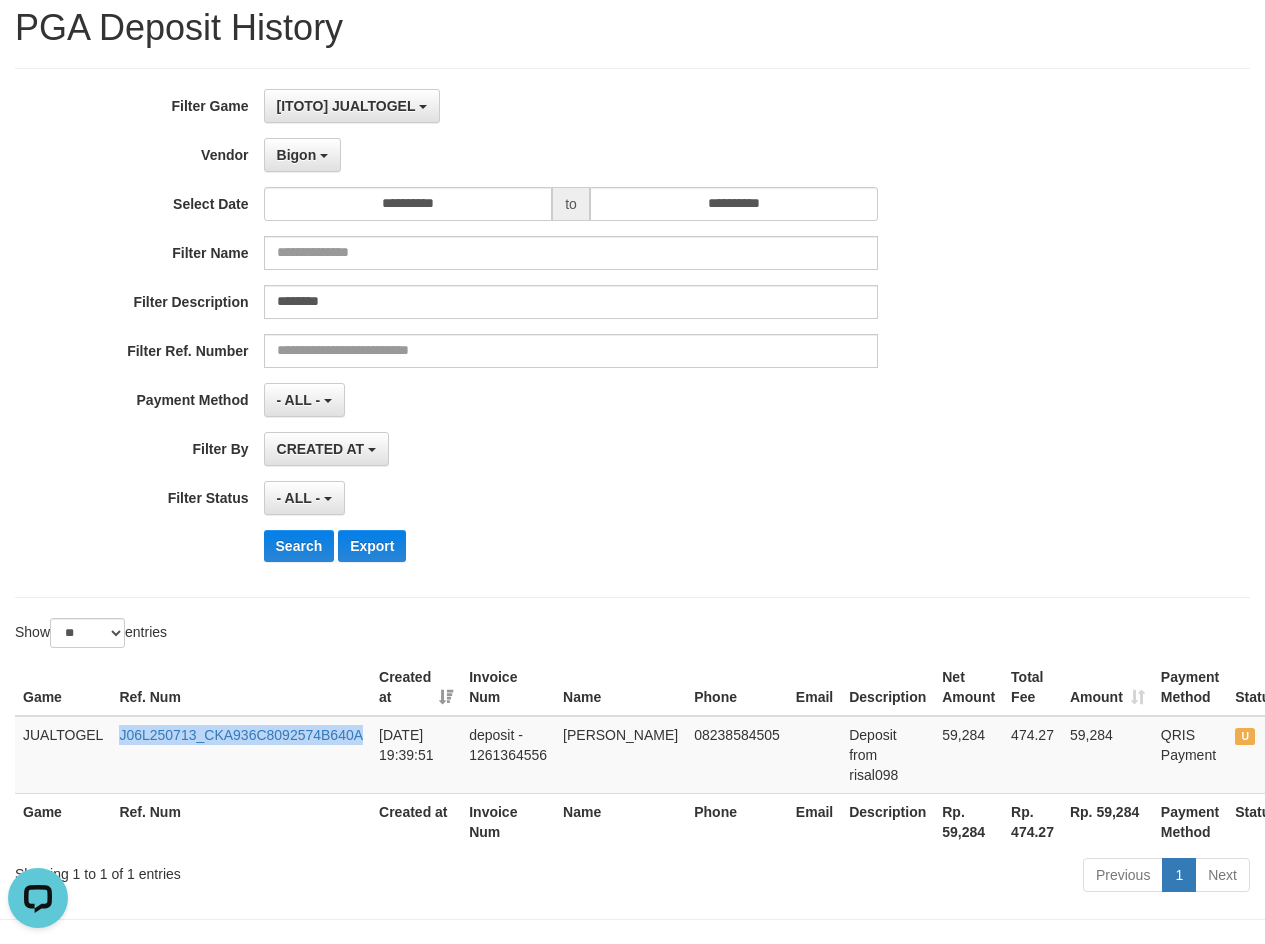 scroll, scrollTop: 0, scrollLeft: 0, axis: both 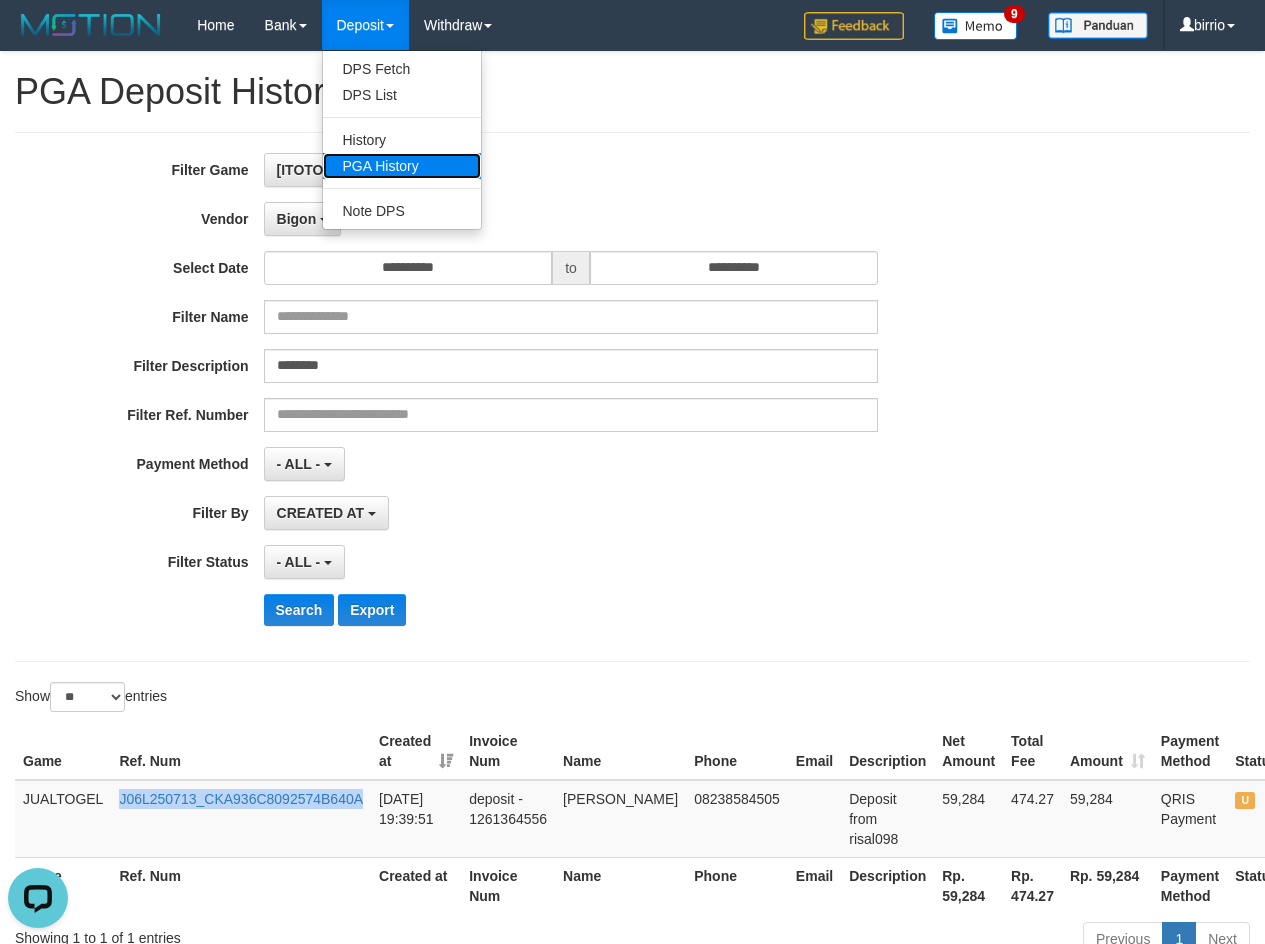 click on "PGA History" at bounding box center (402, 166) 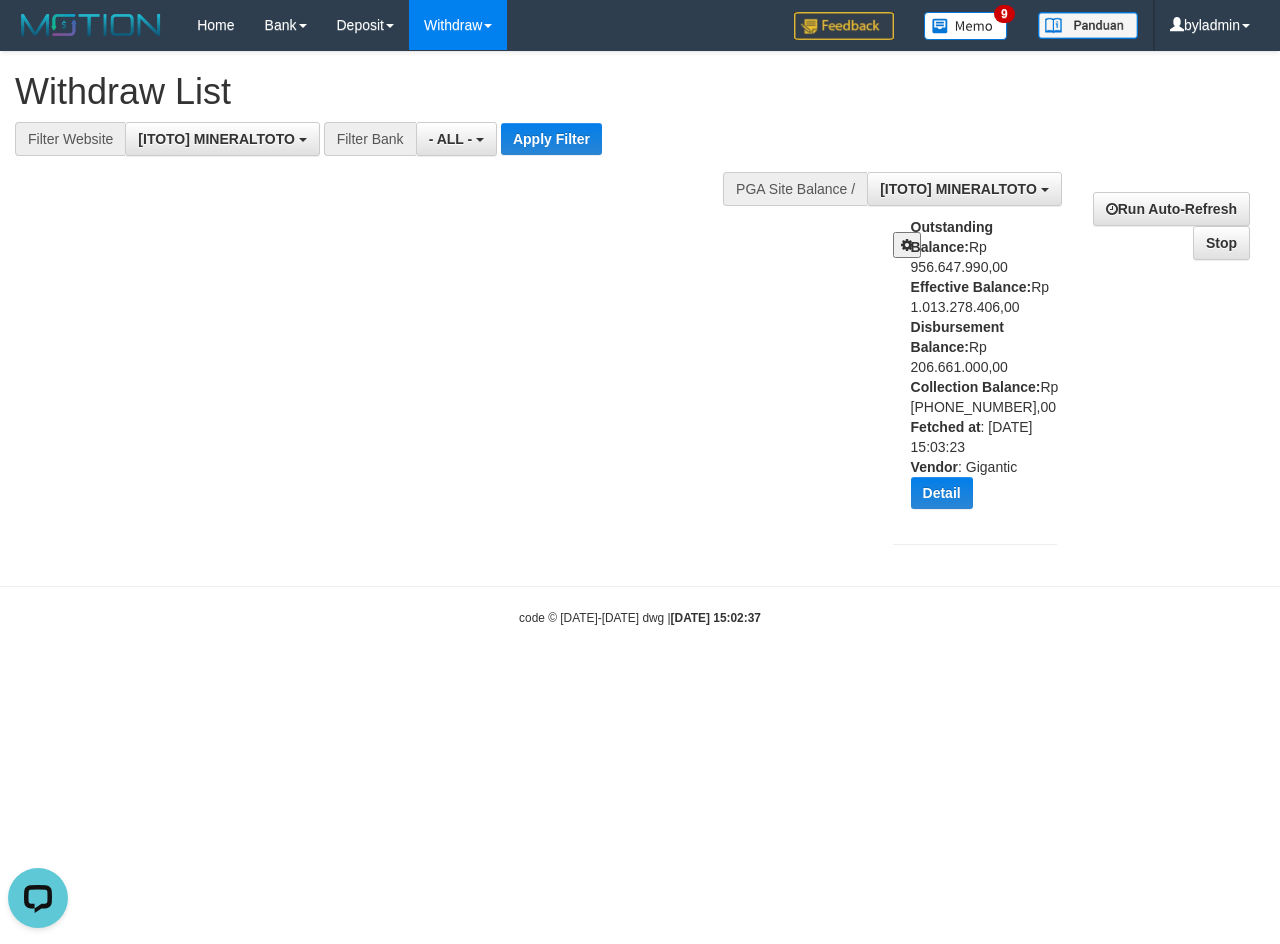 scroll, scrollTop: 0, scrollLeft: 0, axis: both 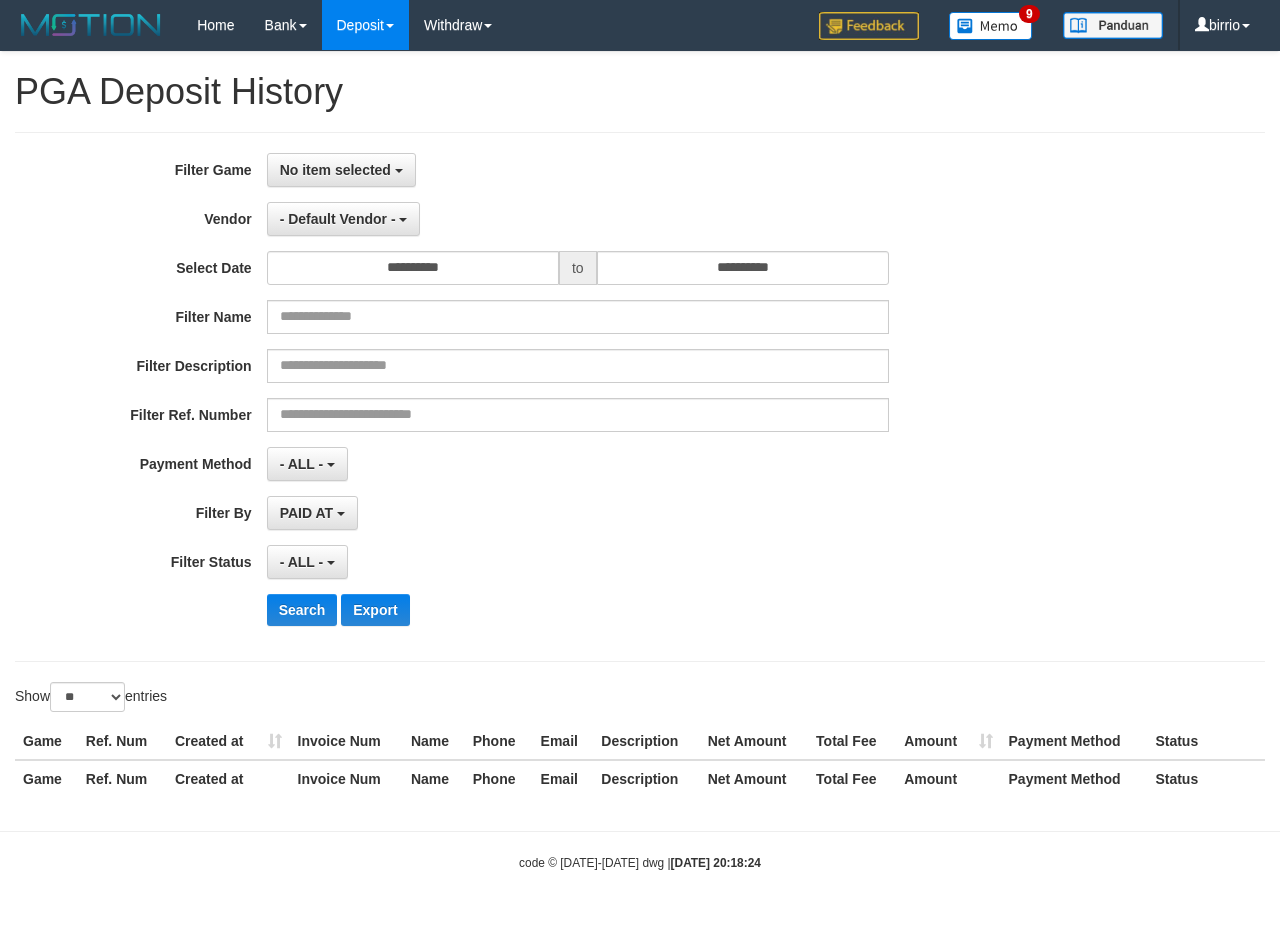 select 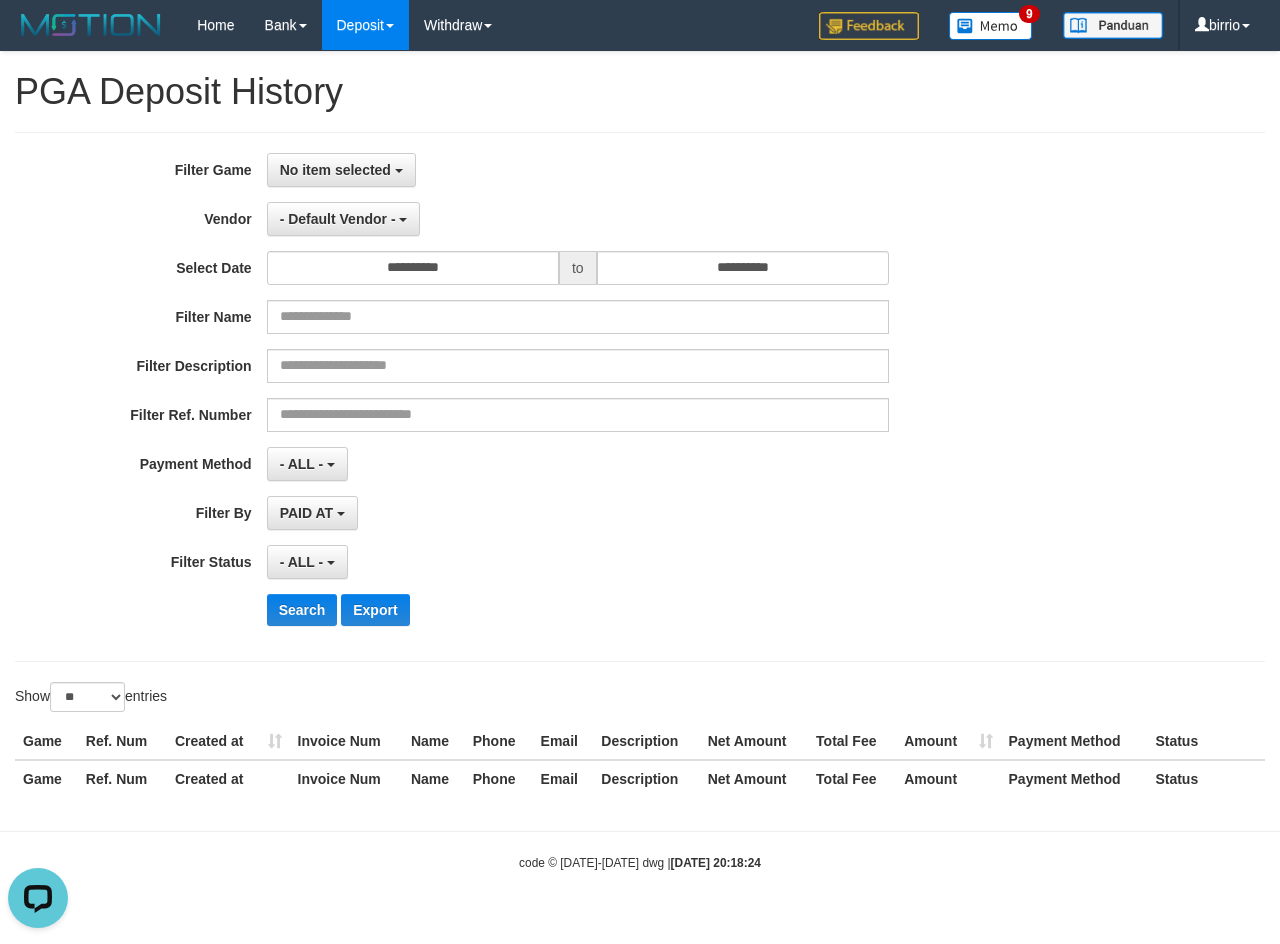 scroll, scrollTop: 0, scrollLeft: 0, axis: both 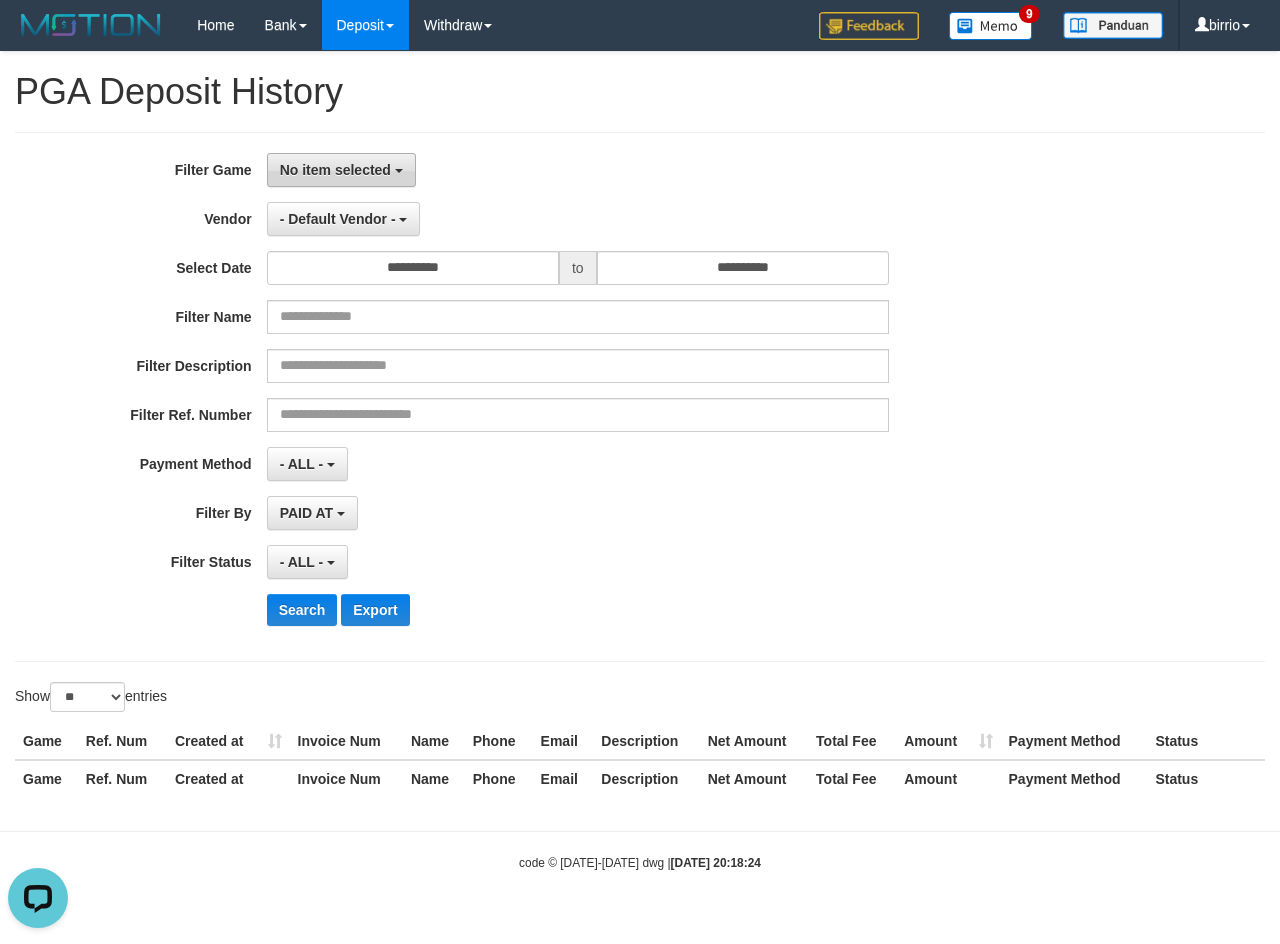 click on "No item selected" at bounding box center (341, 170) 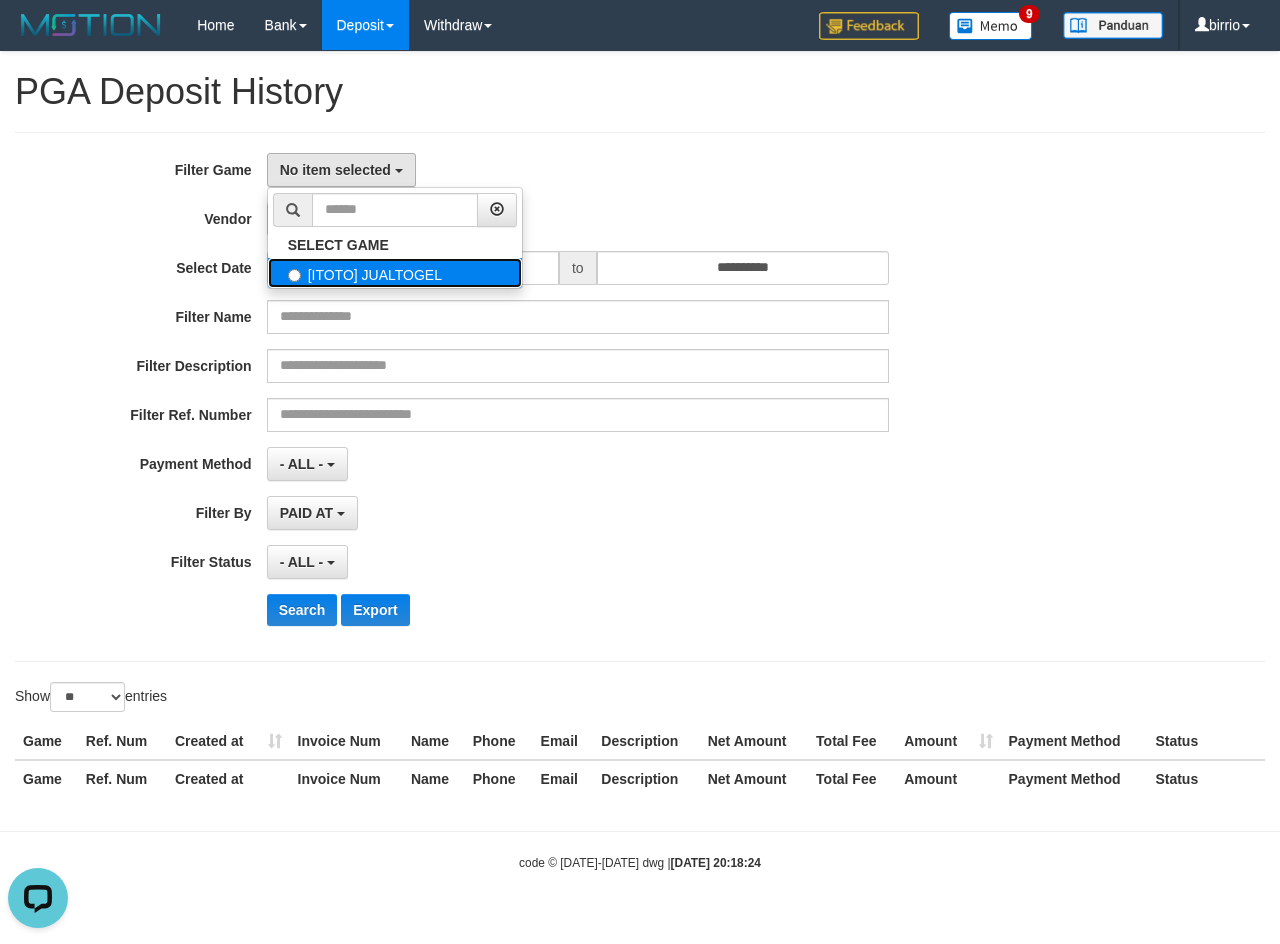 click on "[ITOTO] JUALTOGEL" at bounding box center [395, 273] 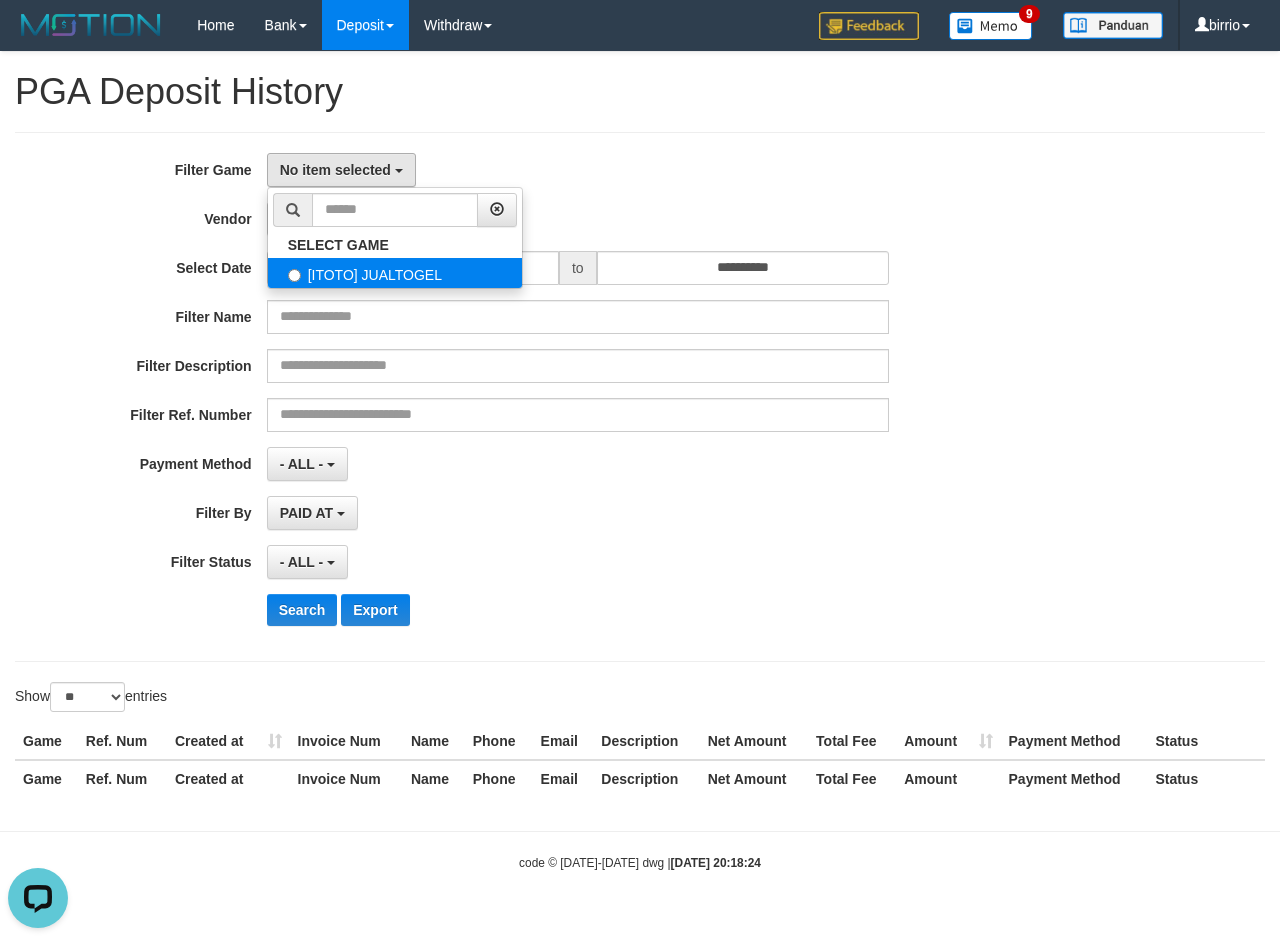 select on "****" 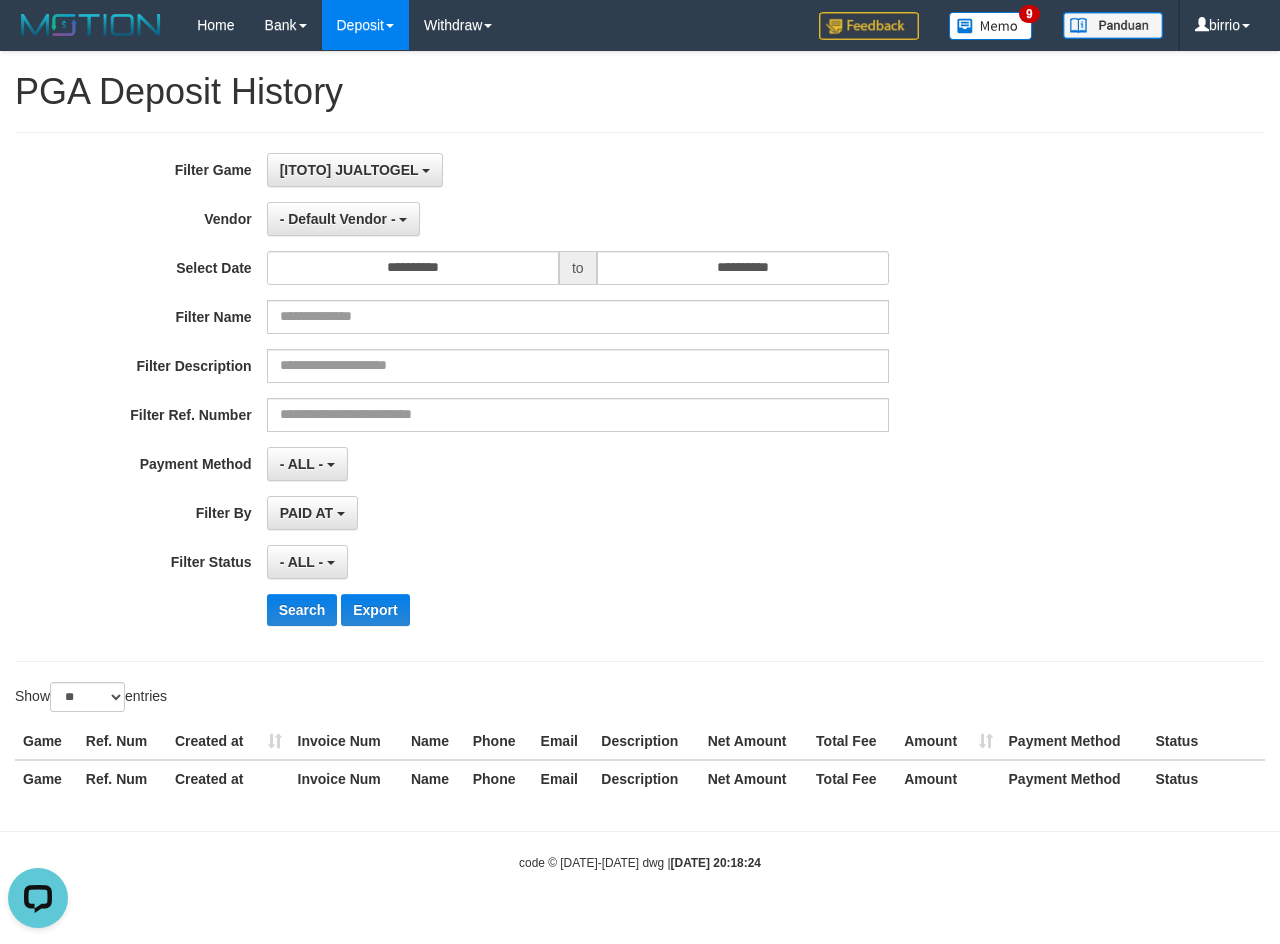 click on "[ITOTO] JUALTOGEL
SELECT GAME
[ITOTO] JUALTOGEL" at bounding box center [578, 170] 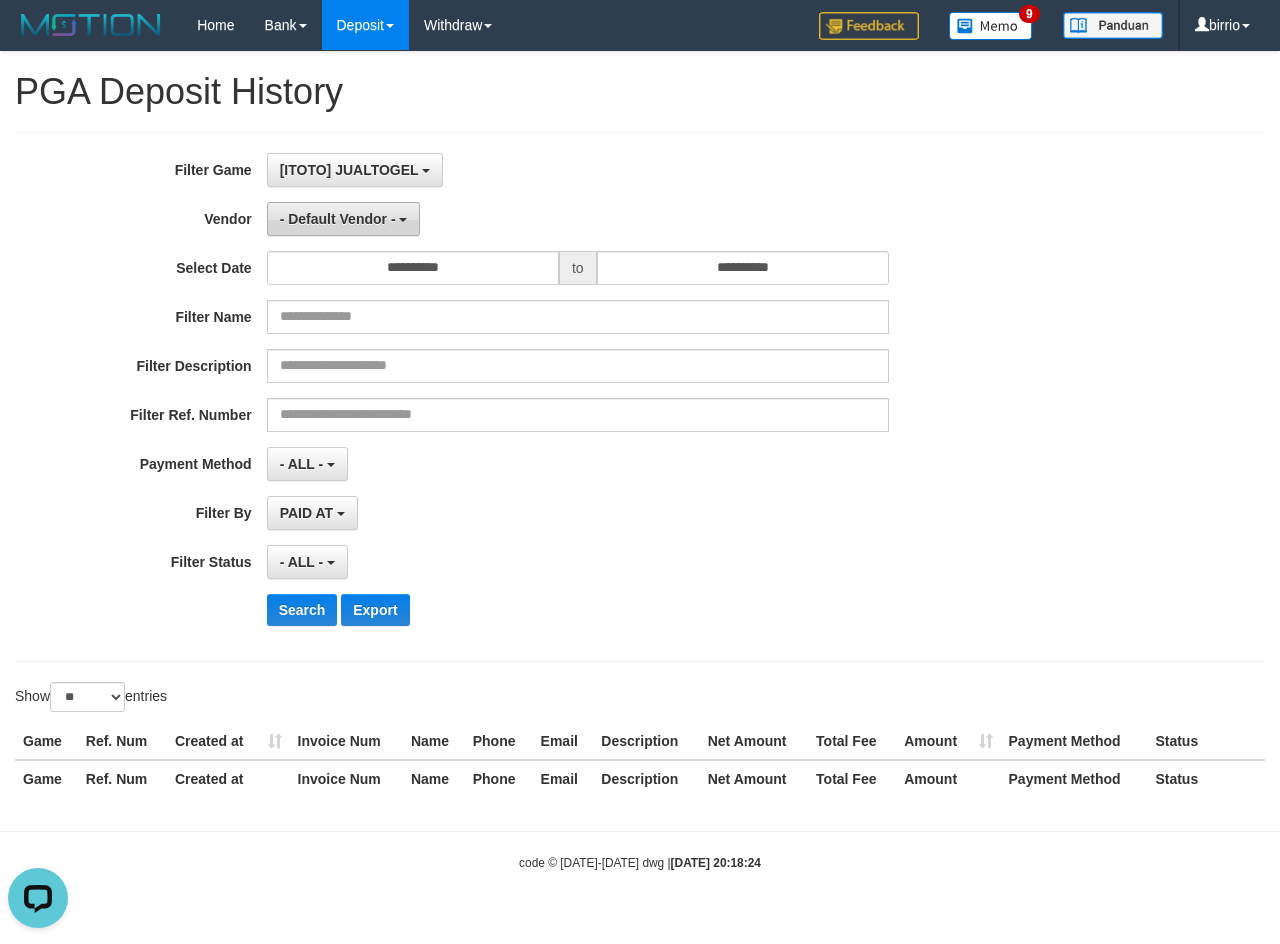click on "- Default Vendor -" at bounding box center (344, 219) 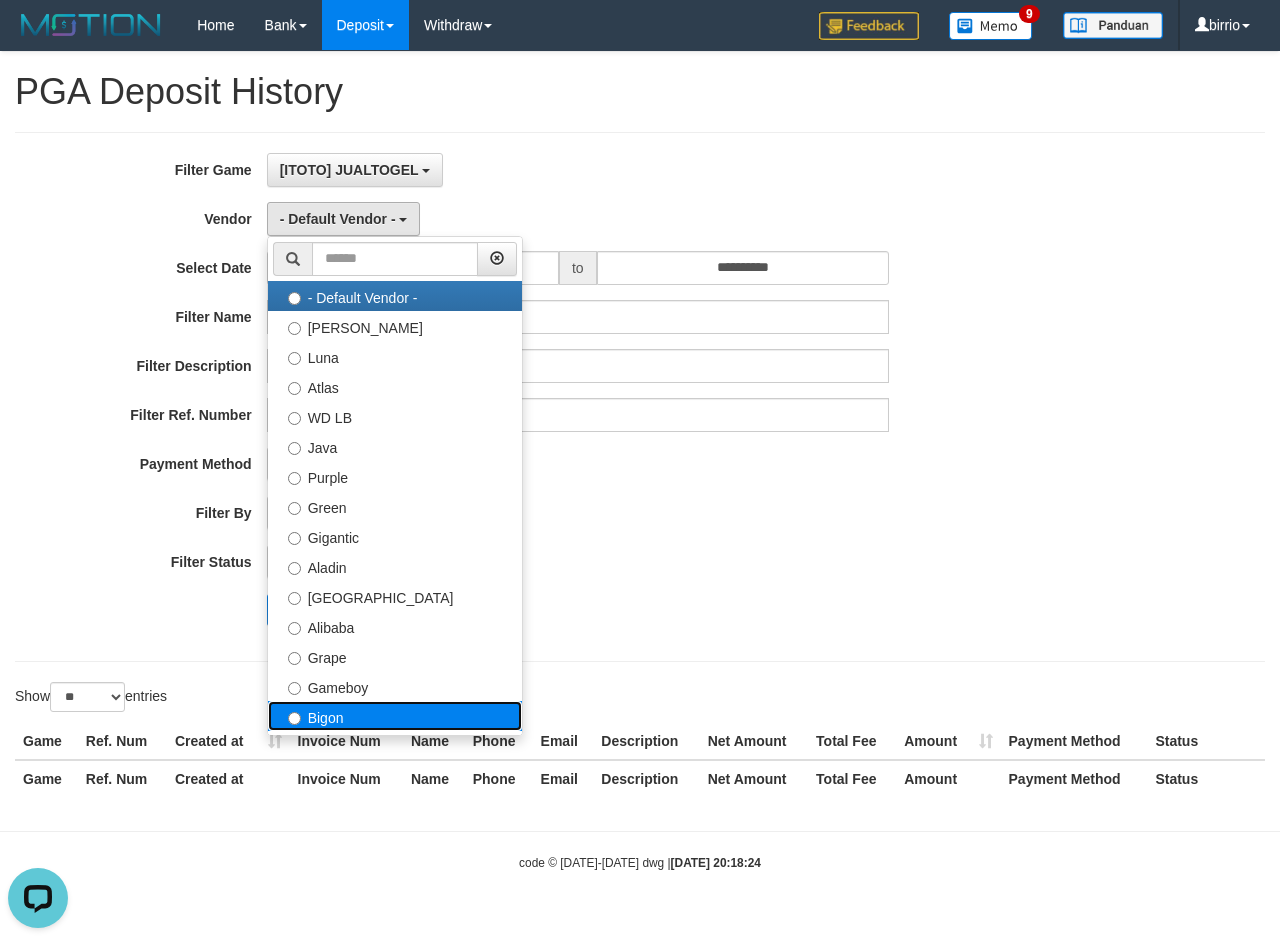 click on "Bigon" at bounding box center [395, 716] 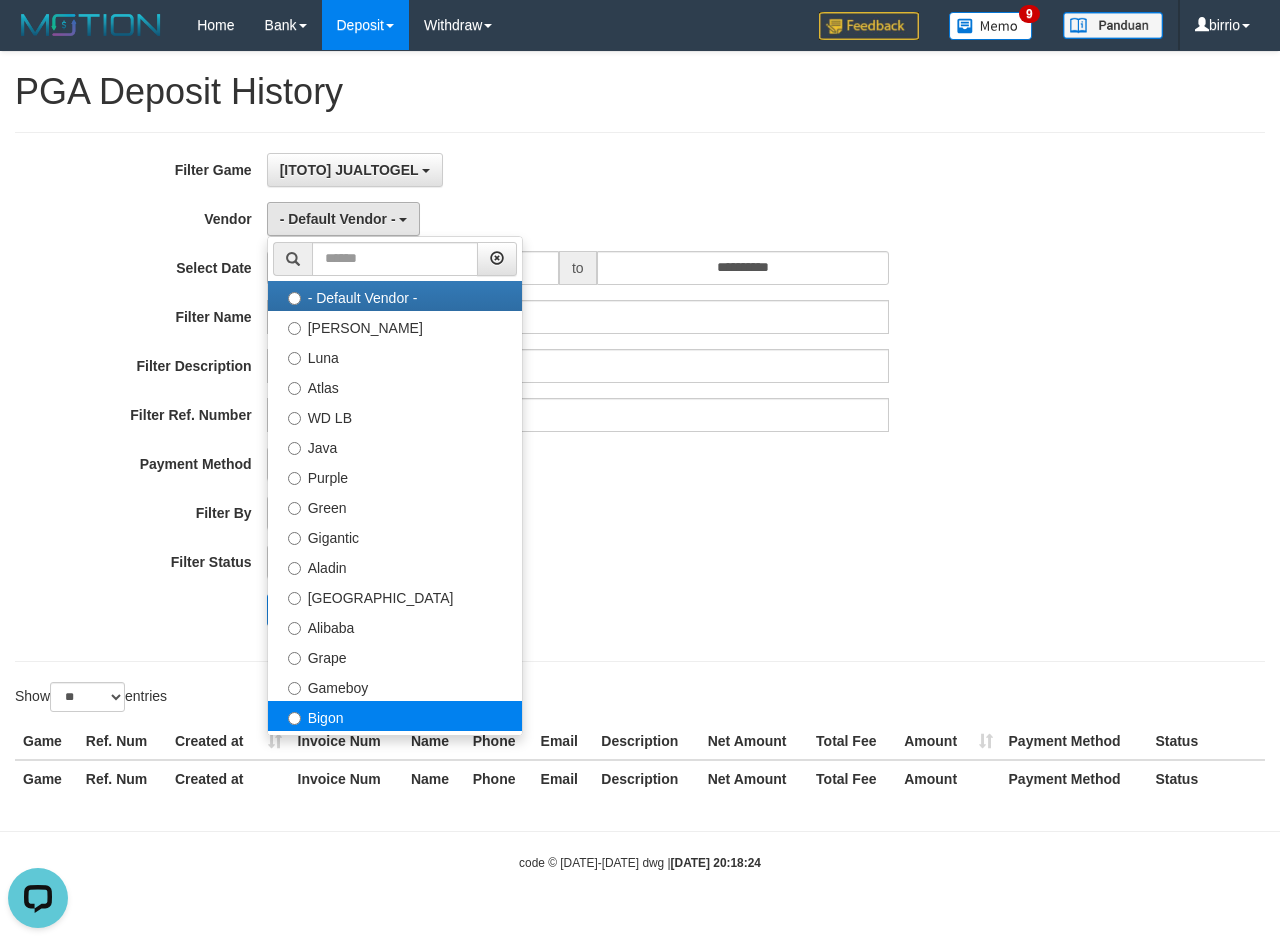 select on "**********" 